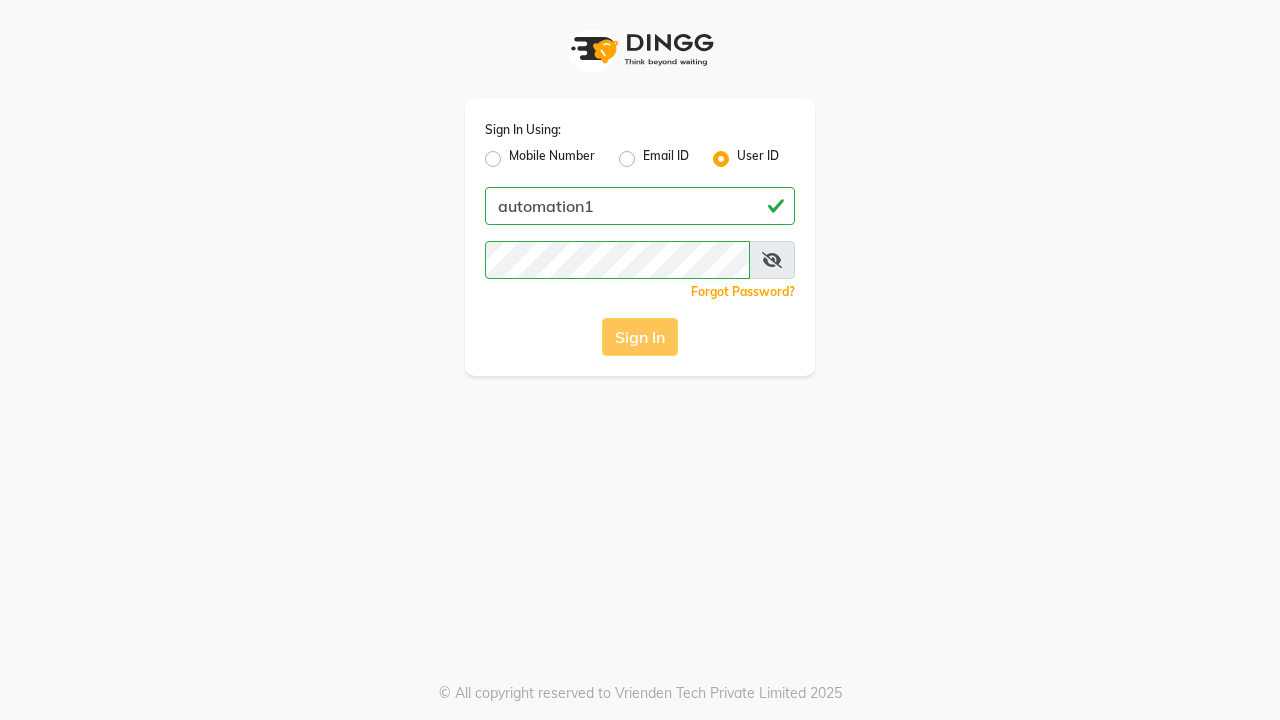 scroll, scrollTop: 0, scrollLeft: 0, axis: both 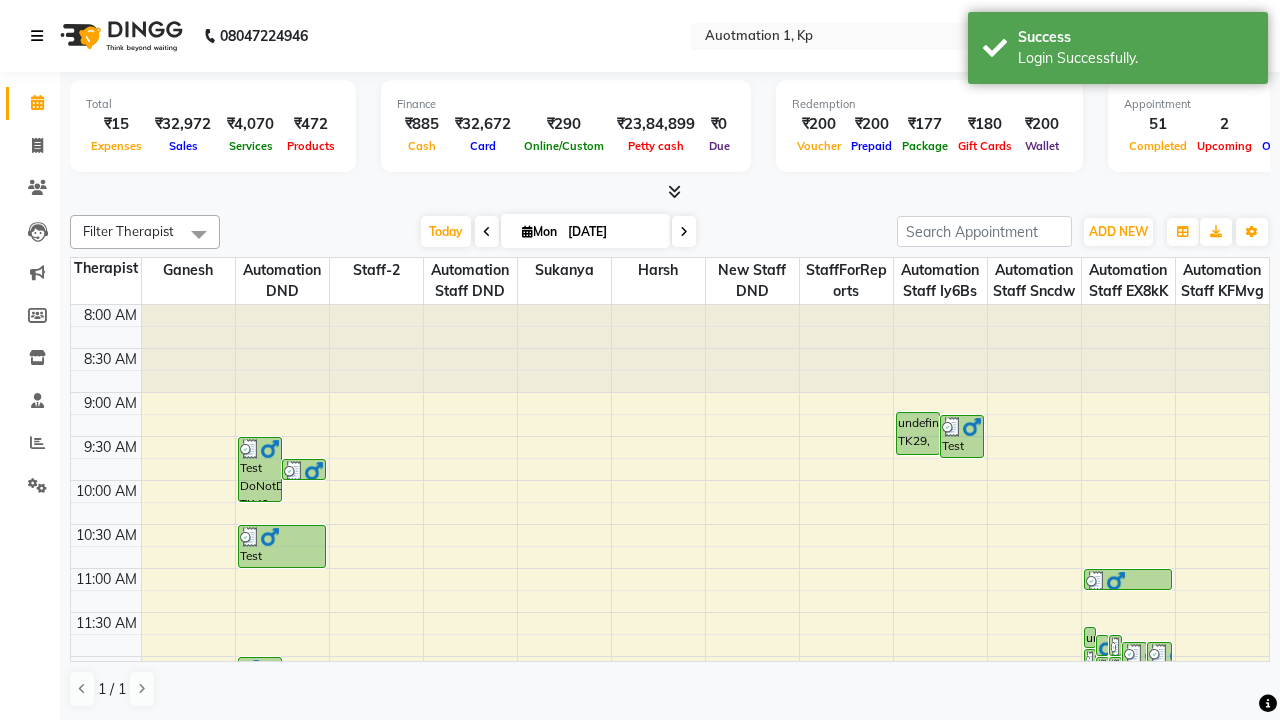 click at bounding box center [37, 36] 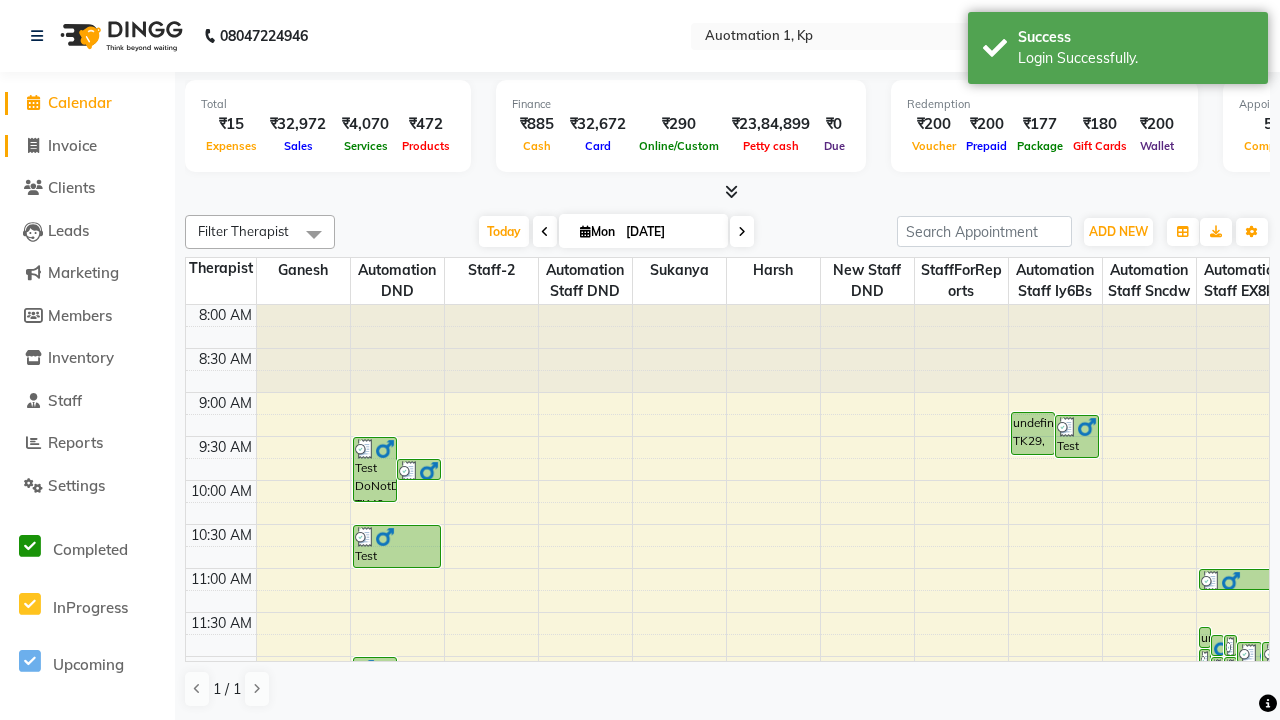 click on "Invoice" 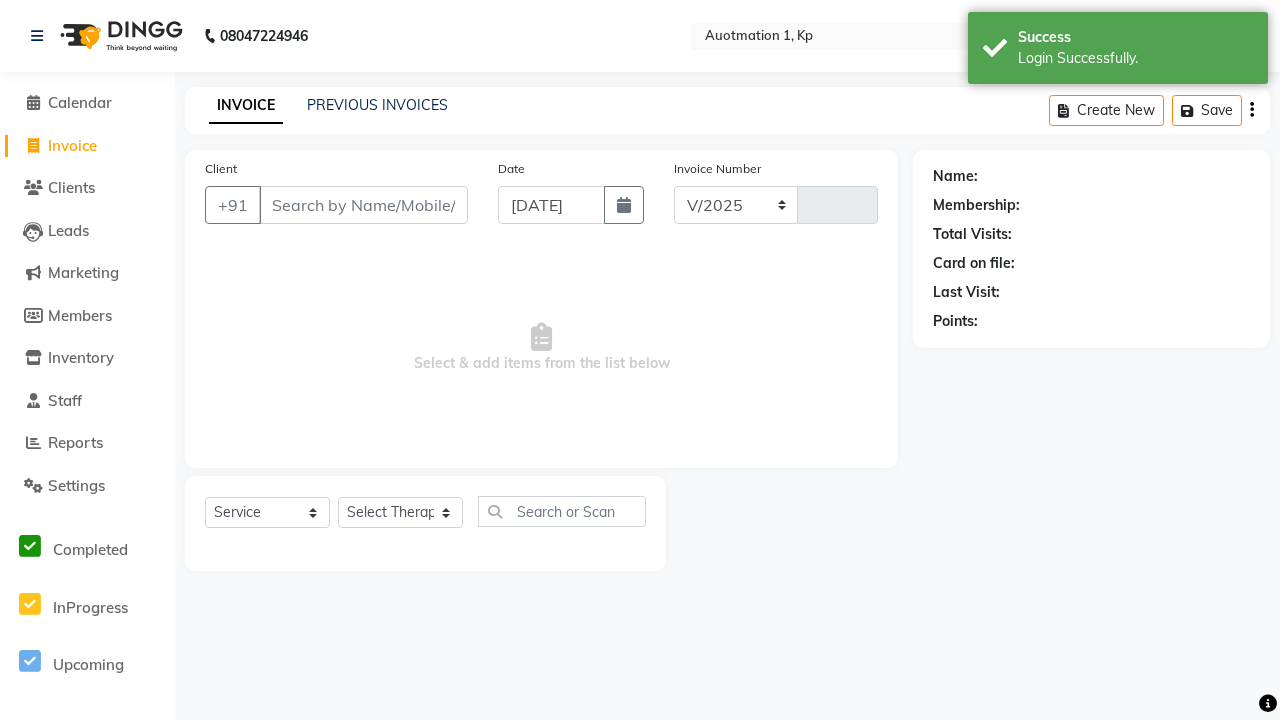 select on "150" 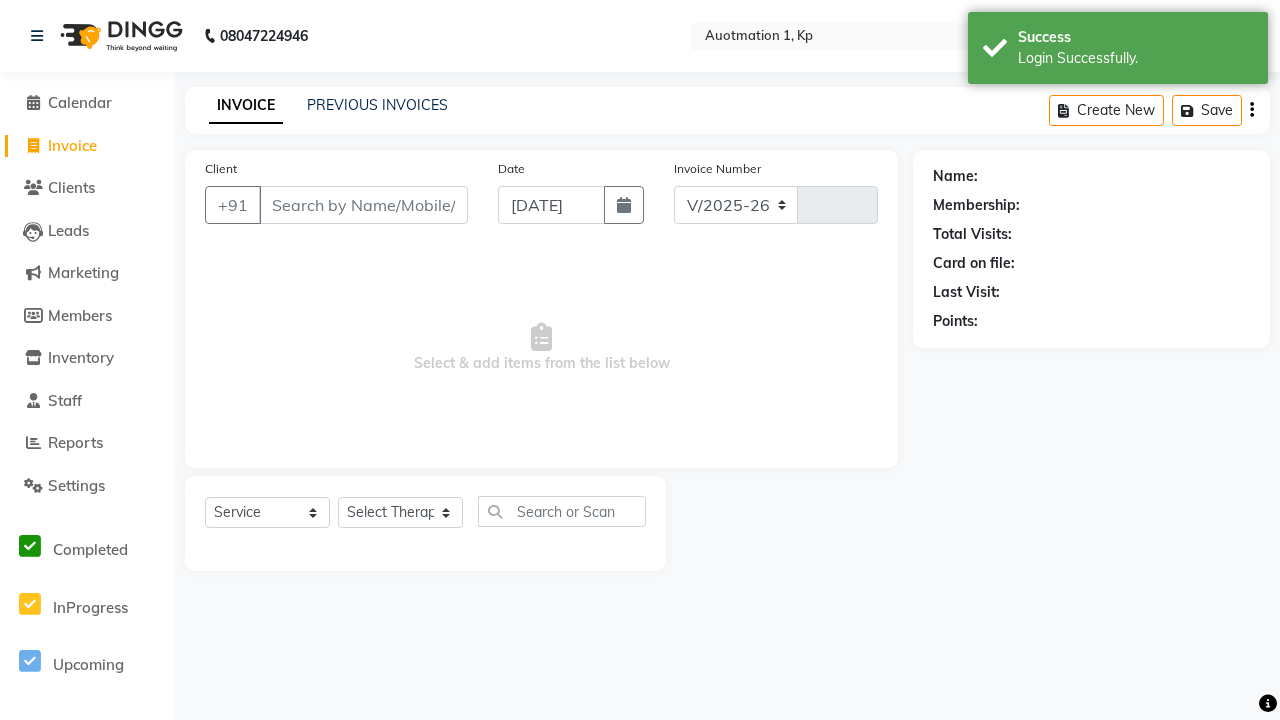type on "2725" 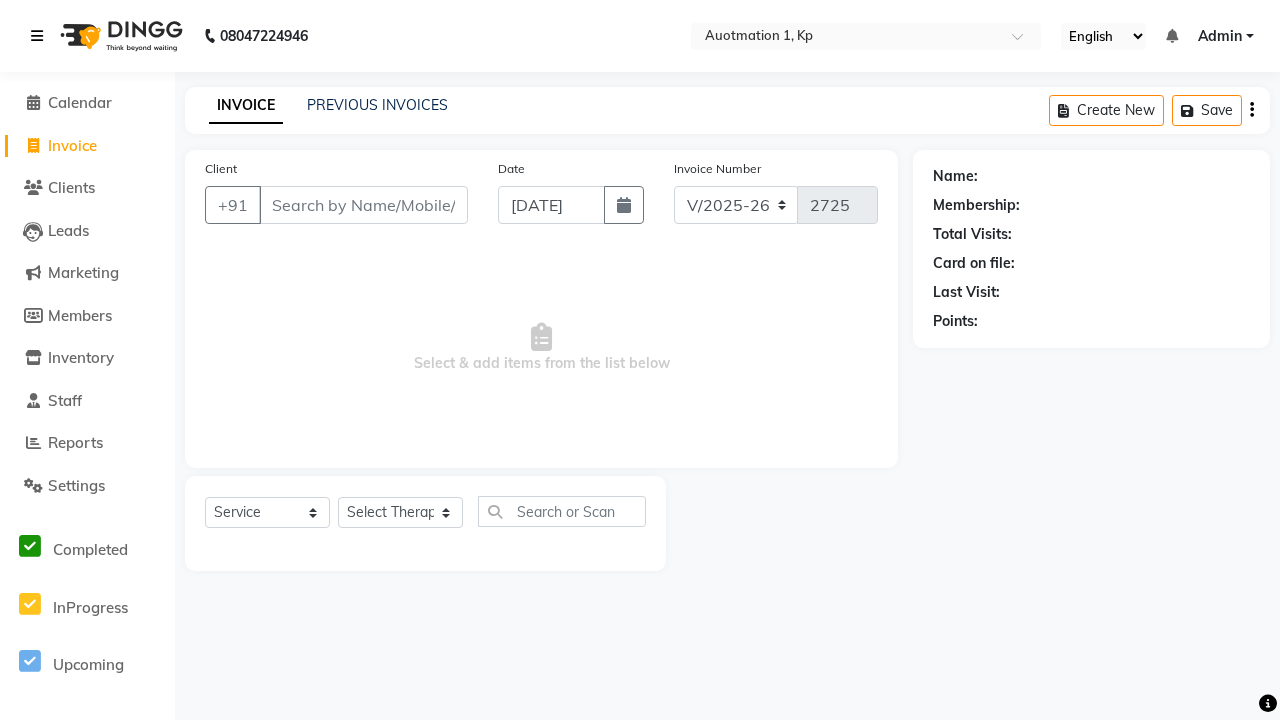 click at bounding box center [37, 36] 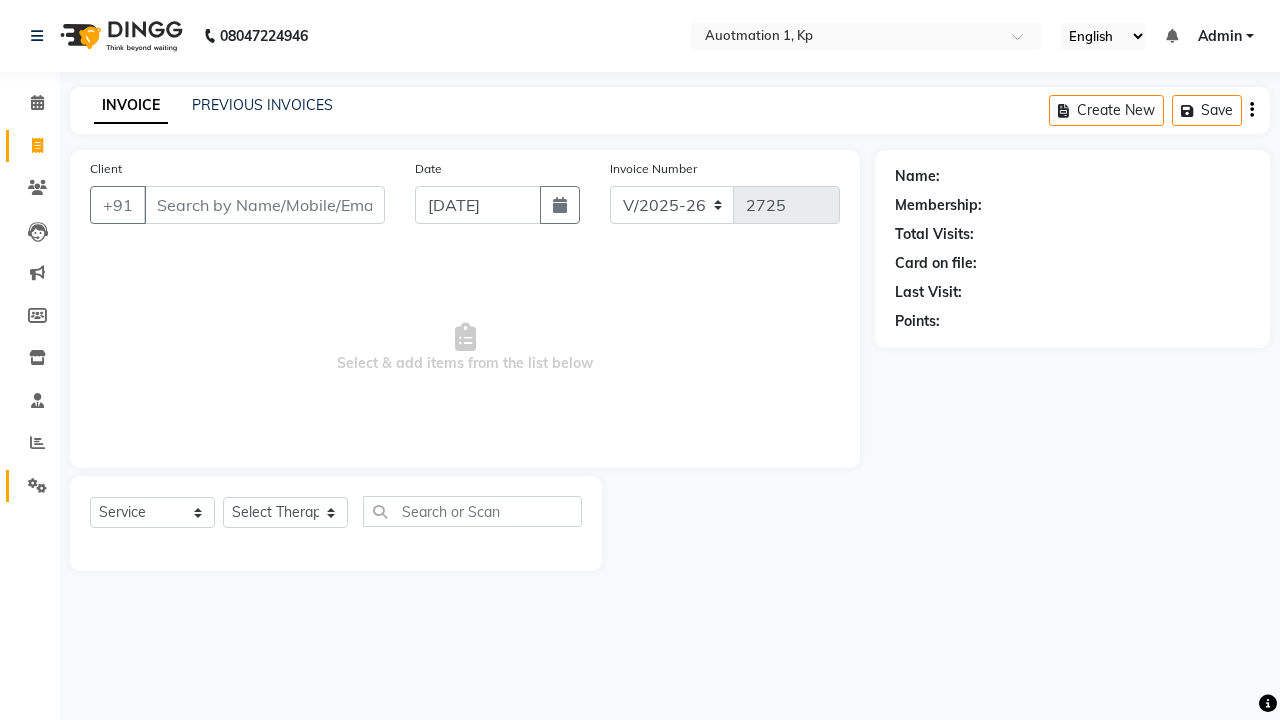 click 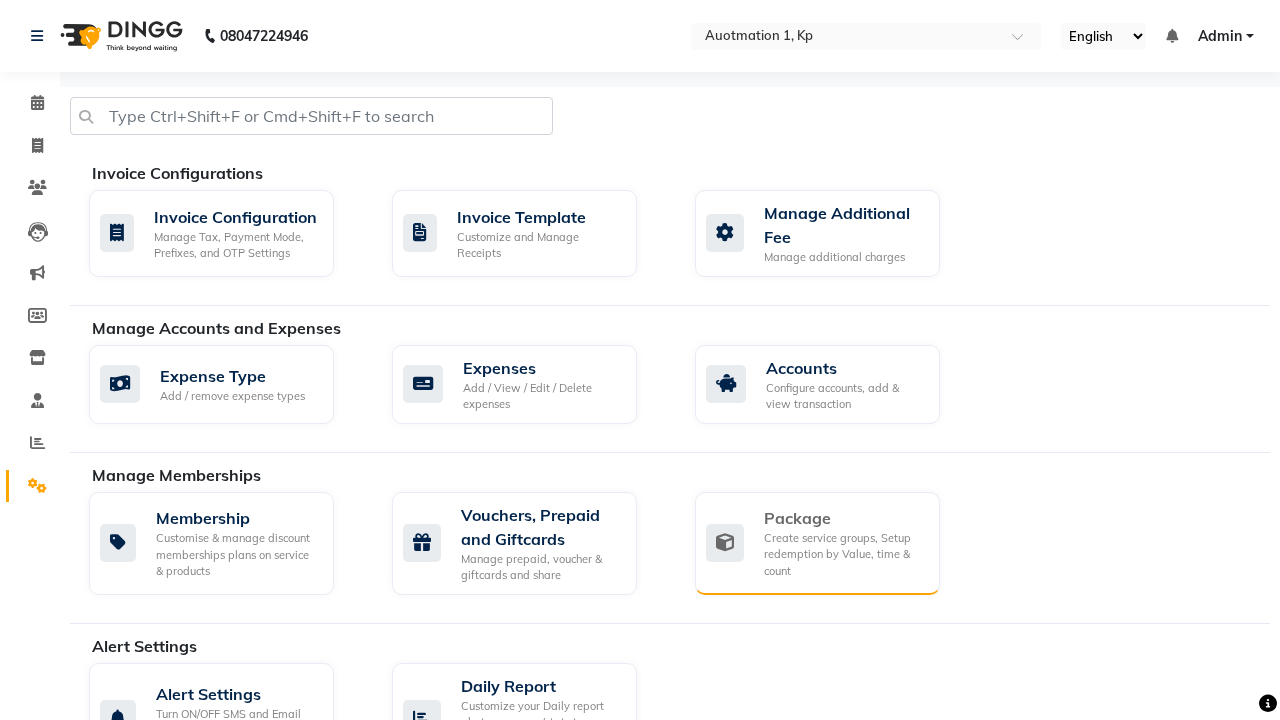 click on "Package" 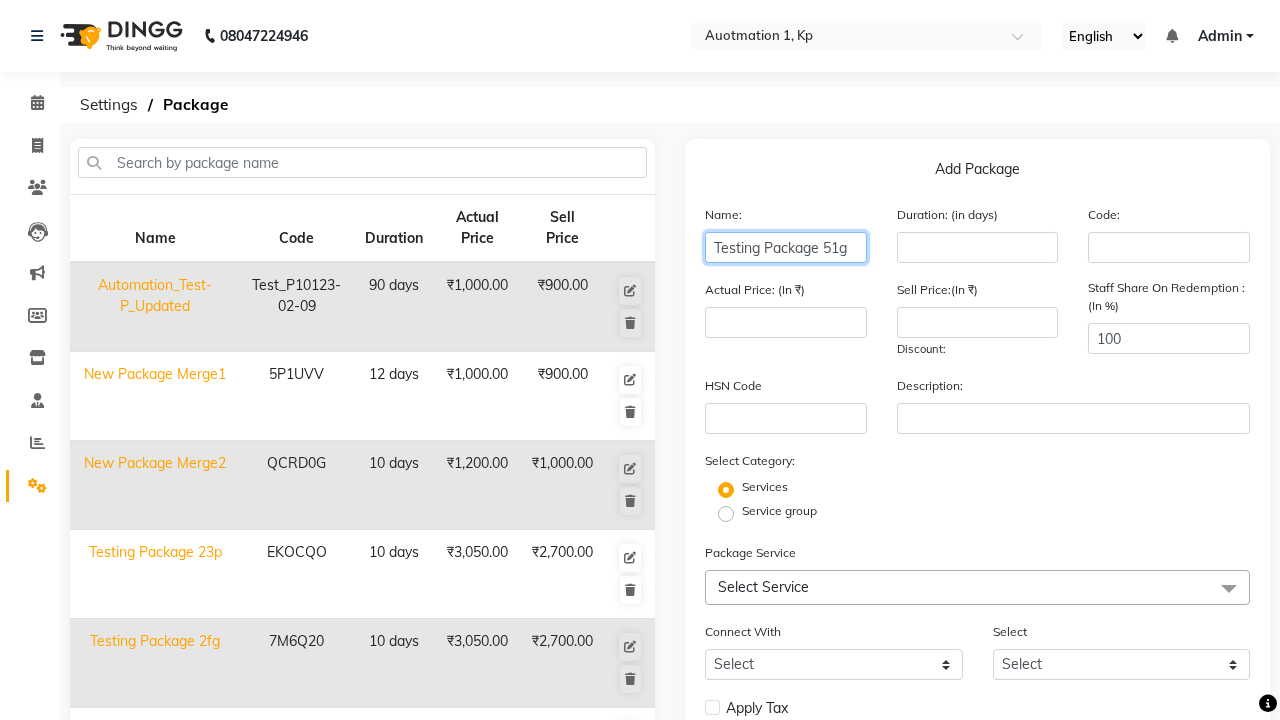 type on "Testing Package 51g" 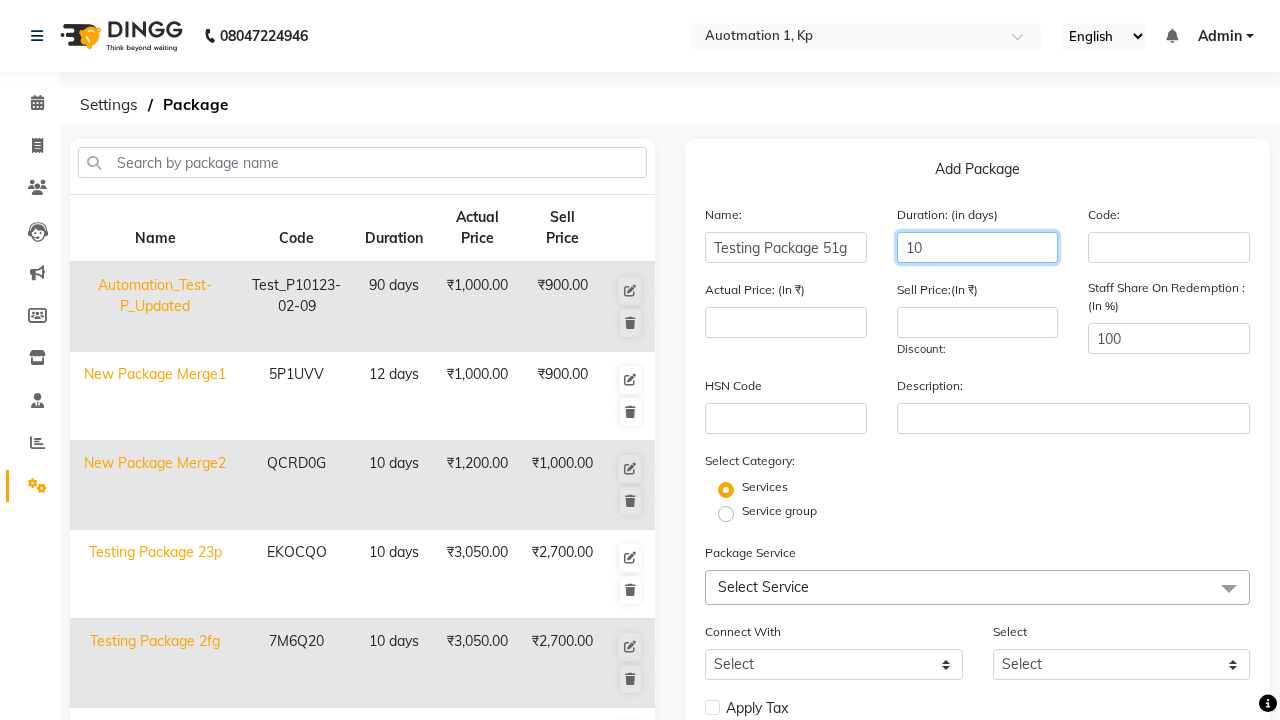 type on "10" 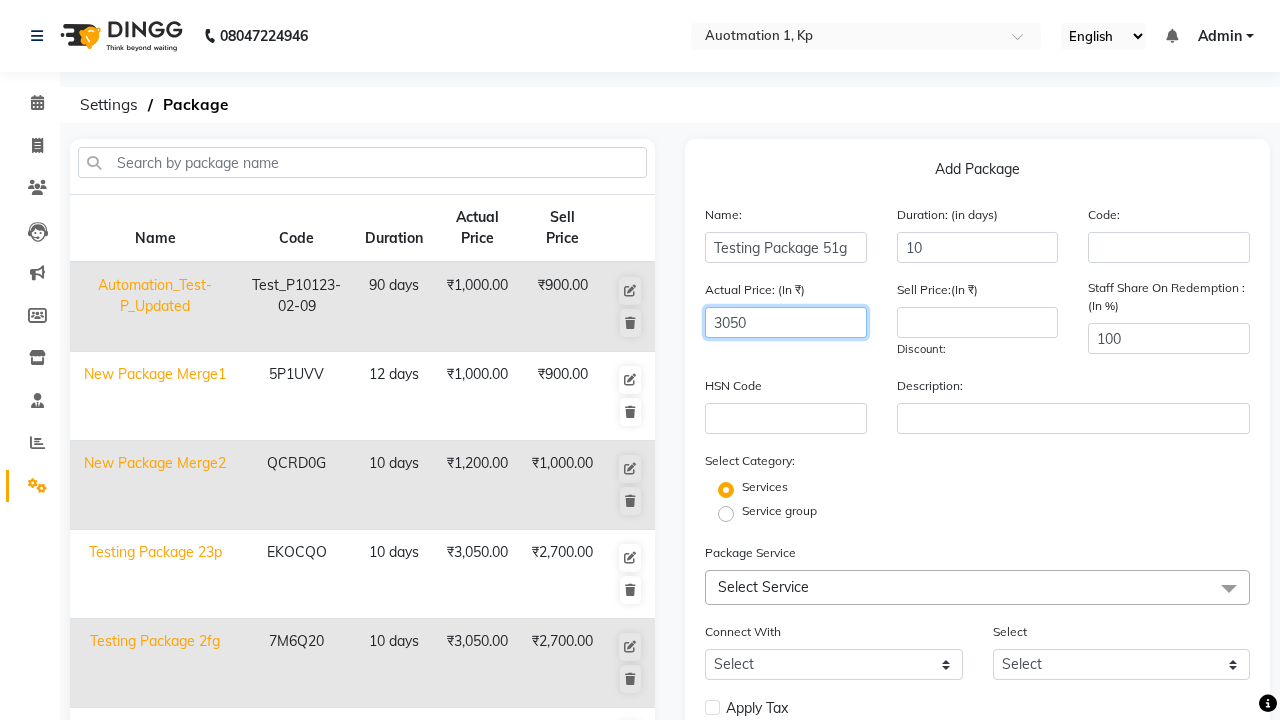 type on "3050" 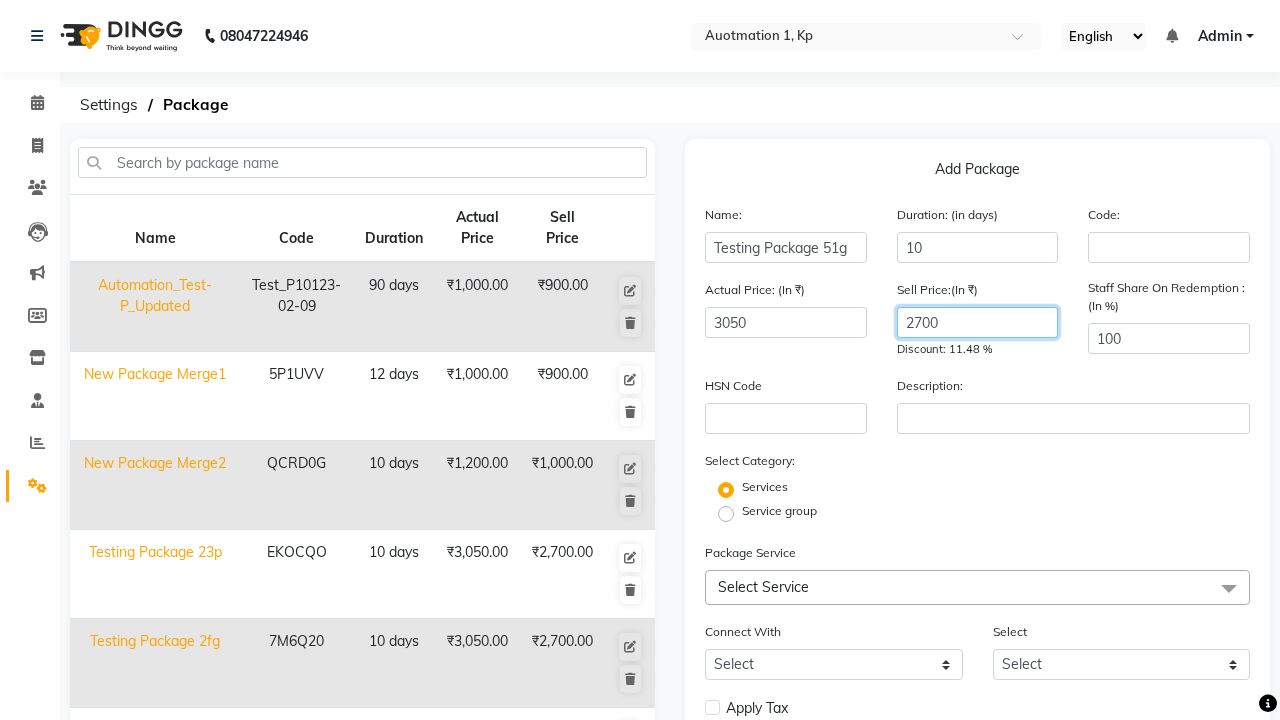 type on "2700" 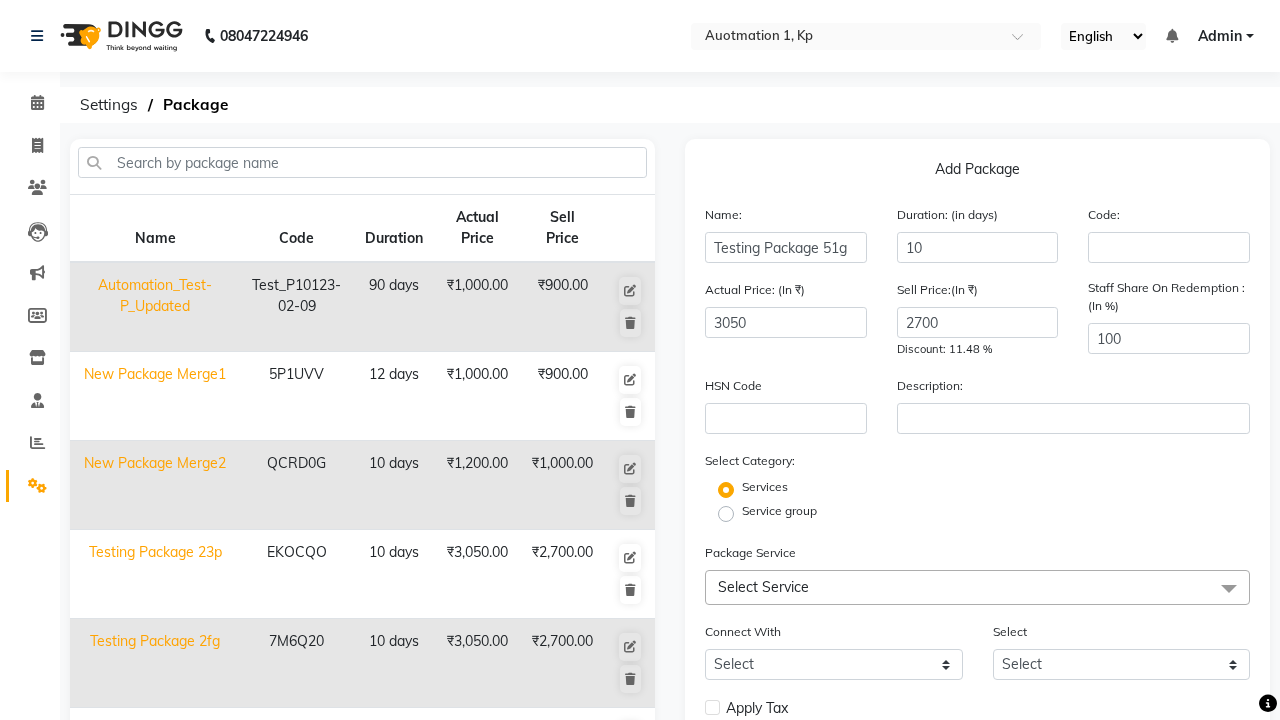 click on "Service group" 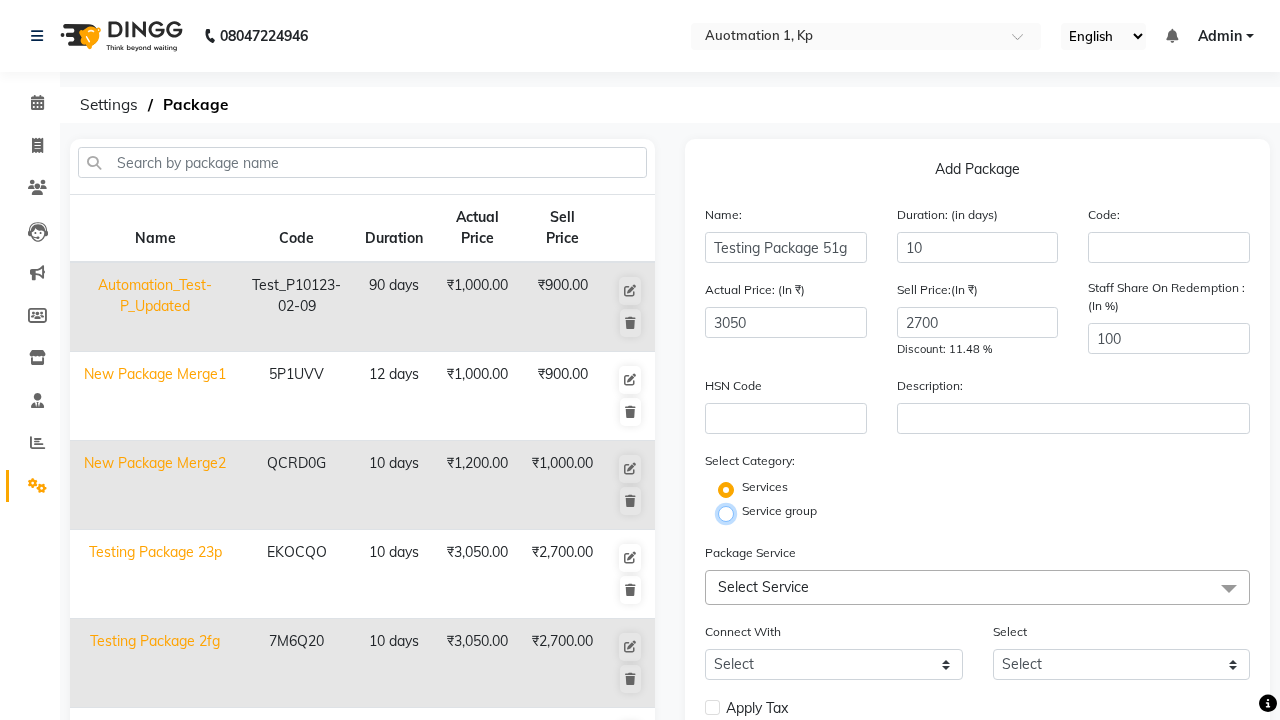click on "Service group" at bounding box center (732, 512) 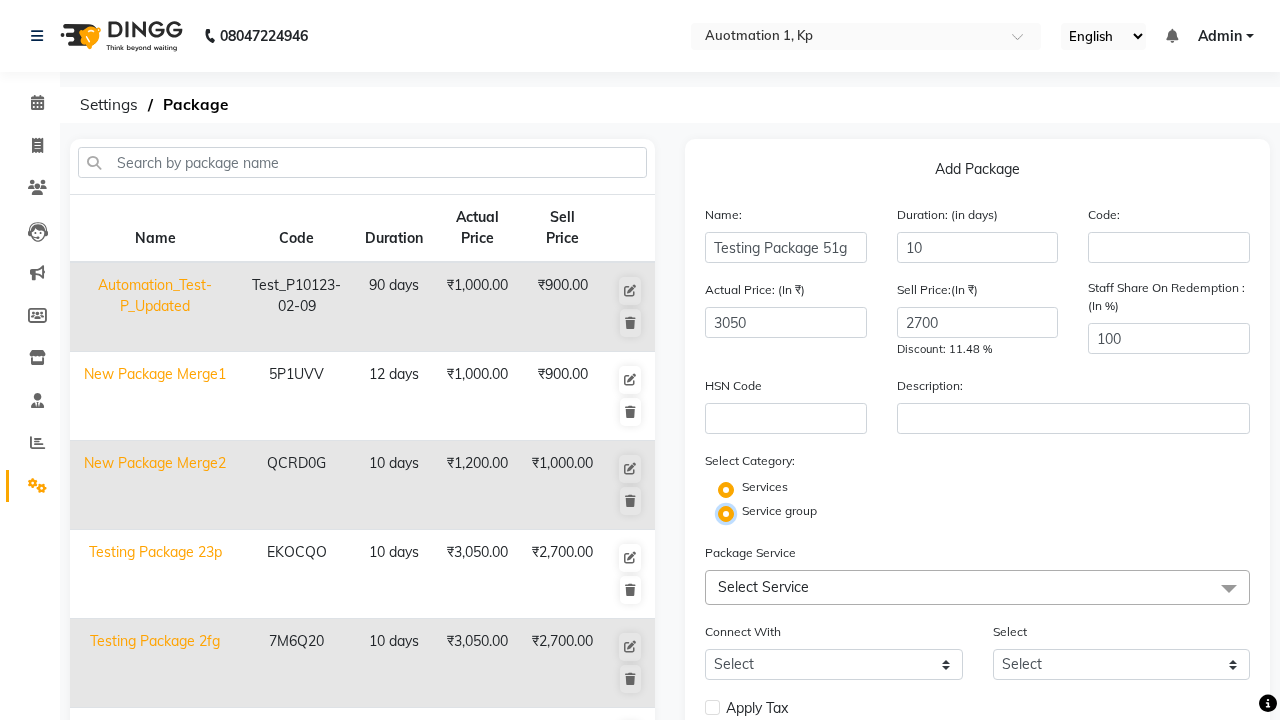 radio on "false" 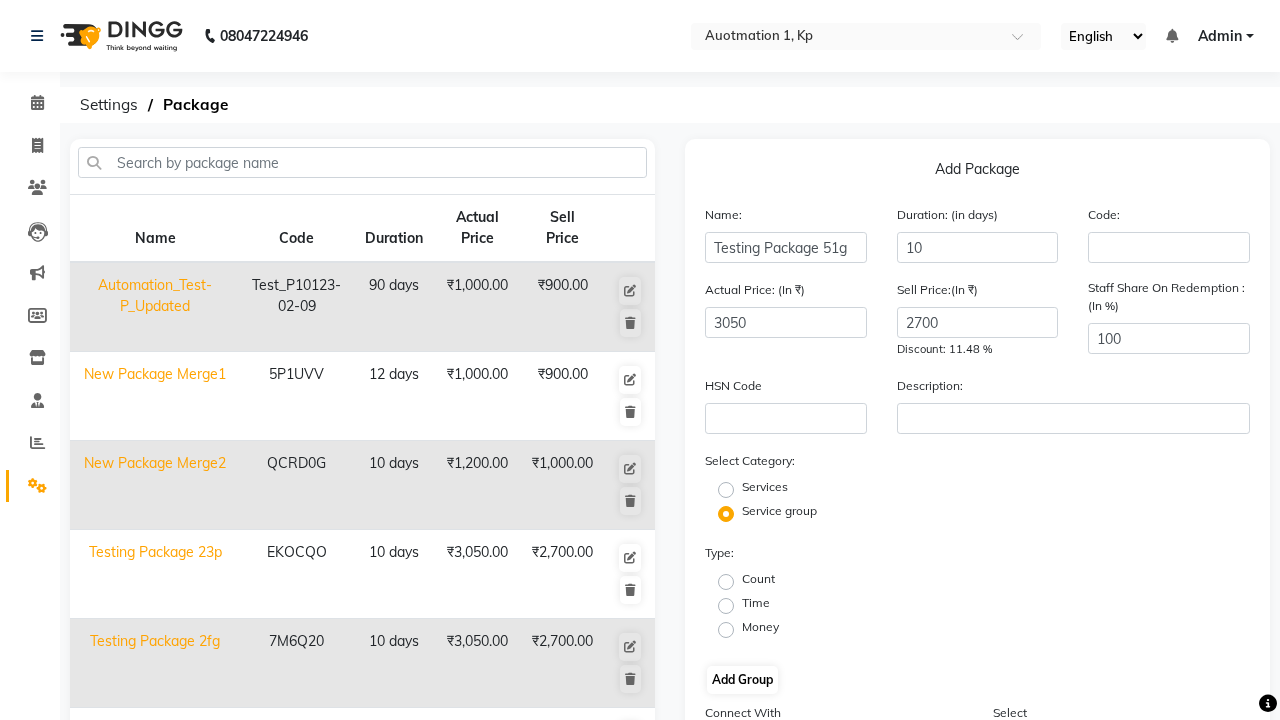 click on "Count" 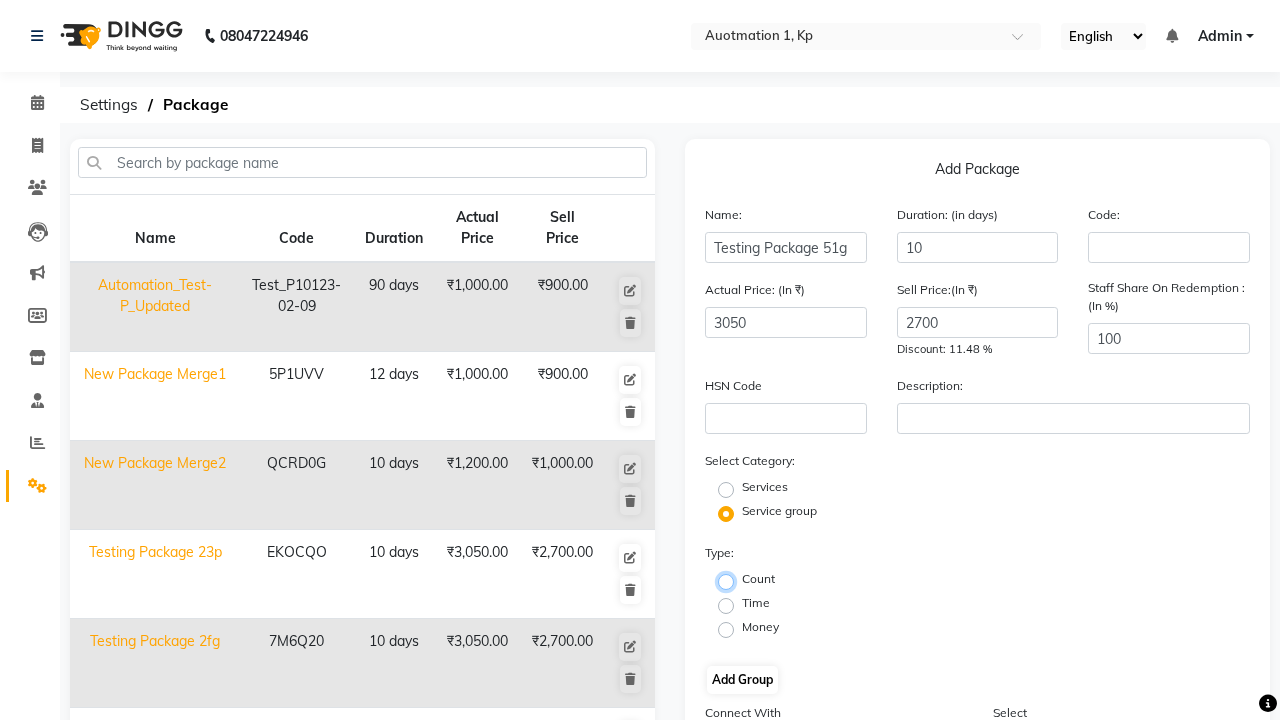 click on "Count" at bounding box center [732, 580] 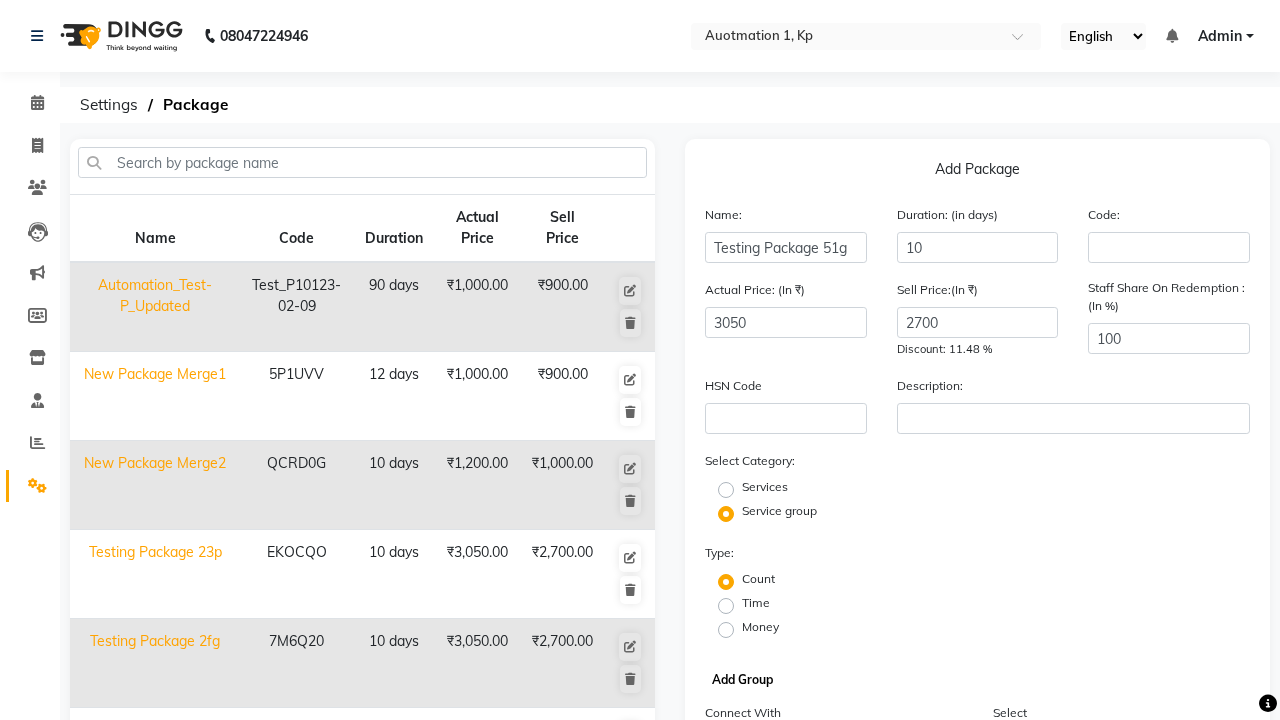 click on "Add Group" 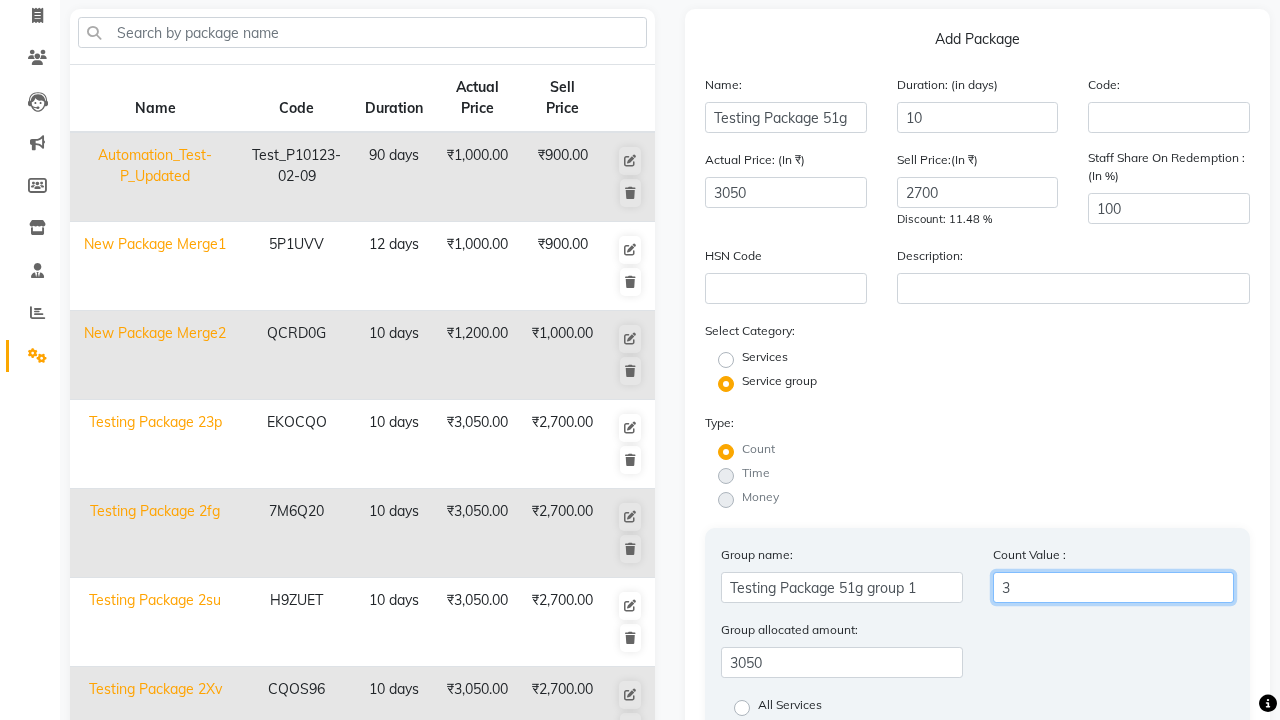 type on "3" 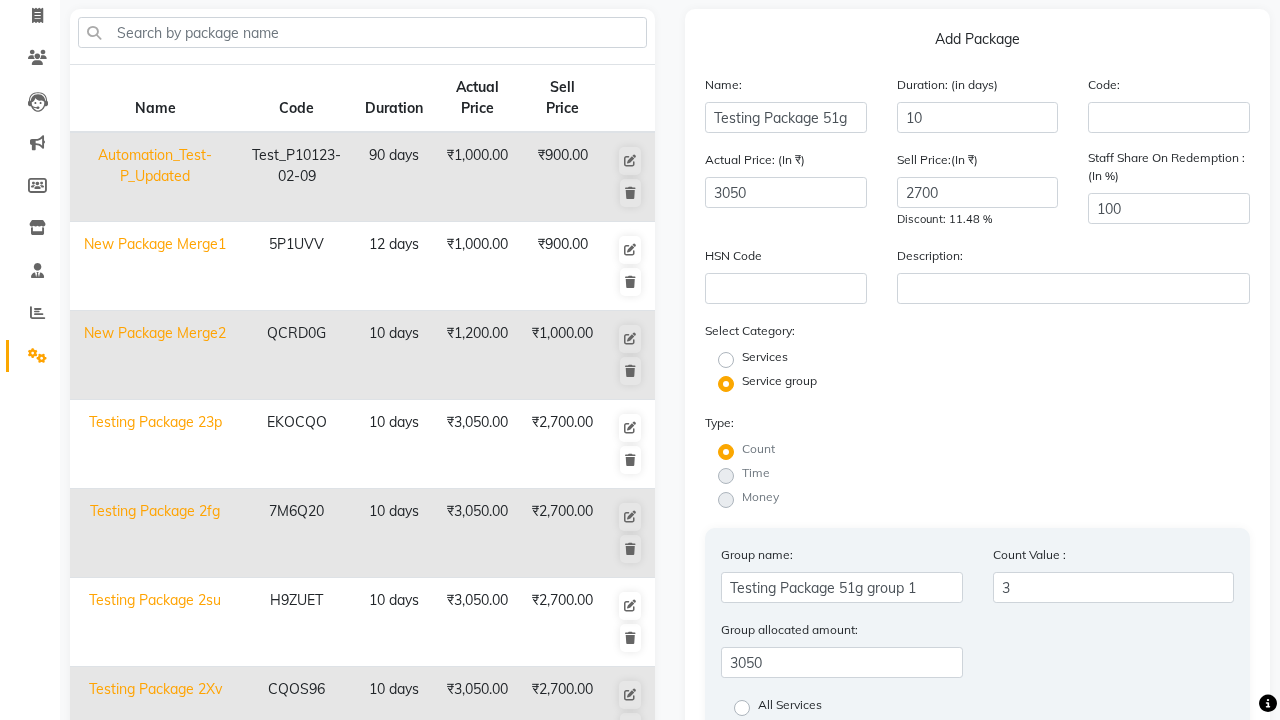 click on "All Services" 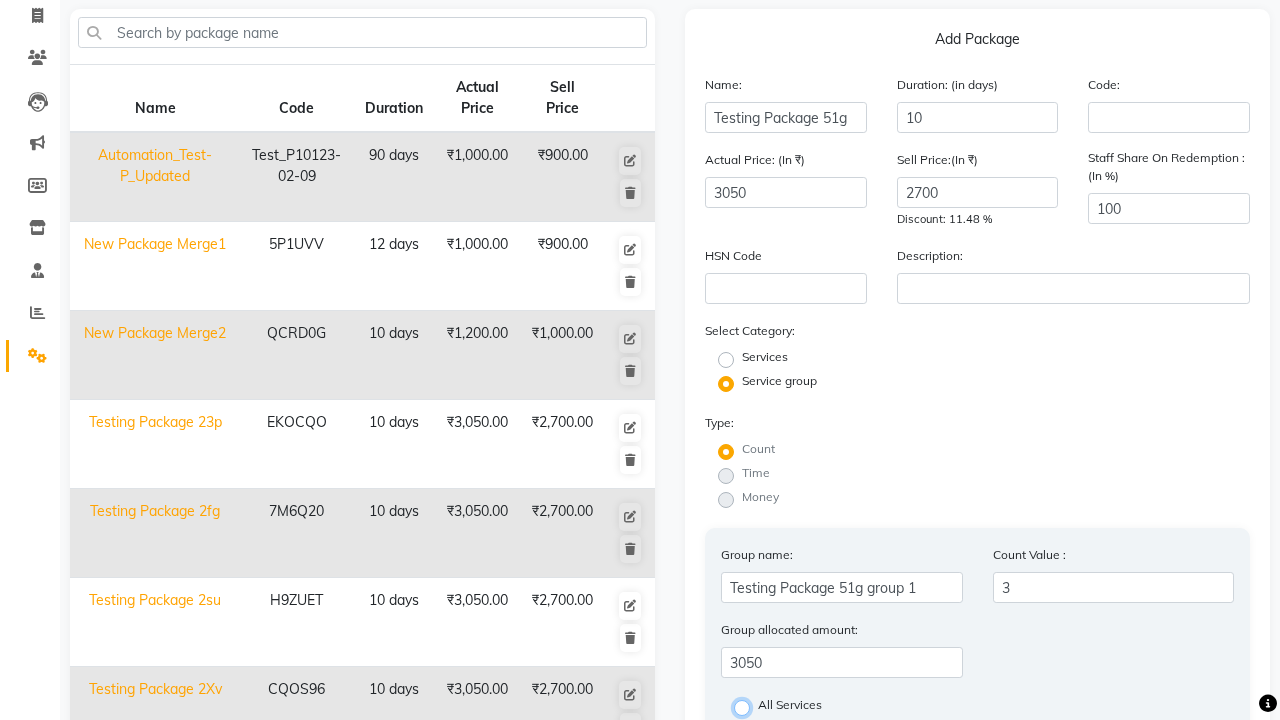 radio on "true" 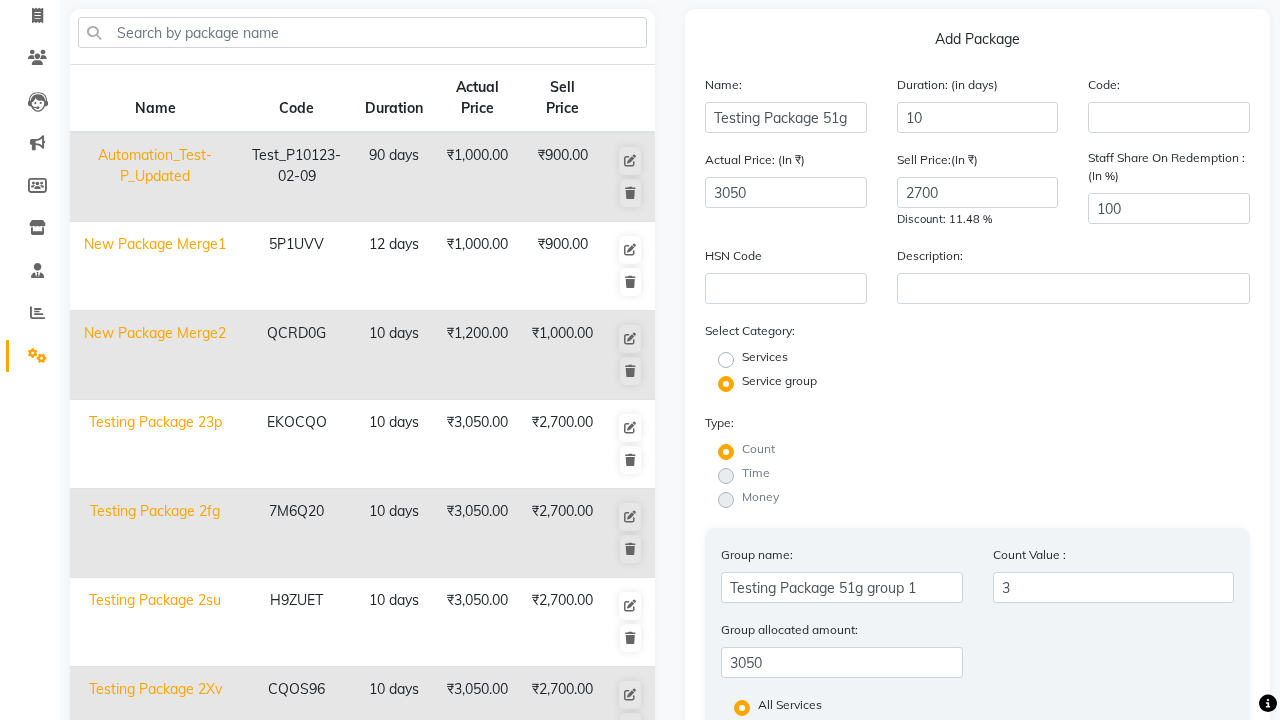 click on "Save Group" 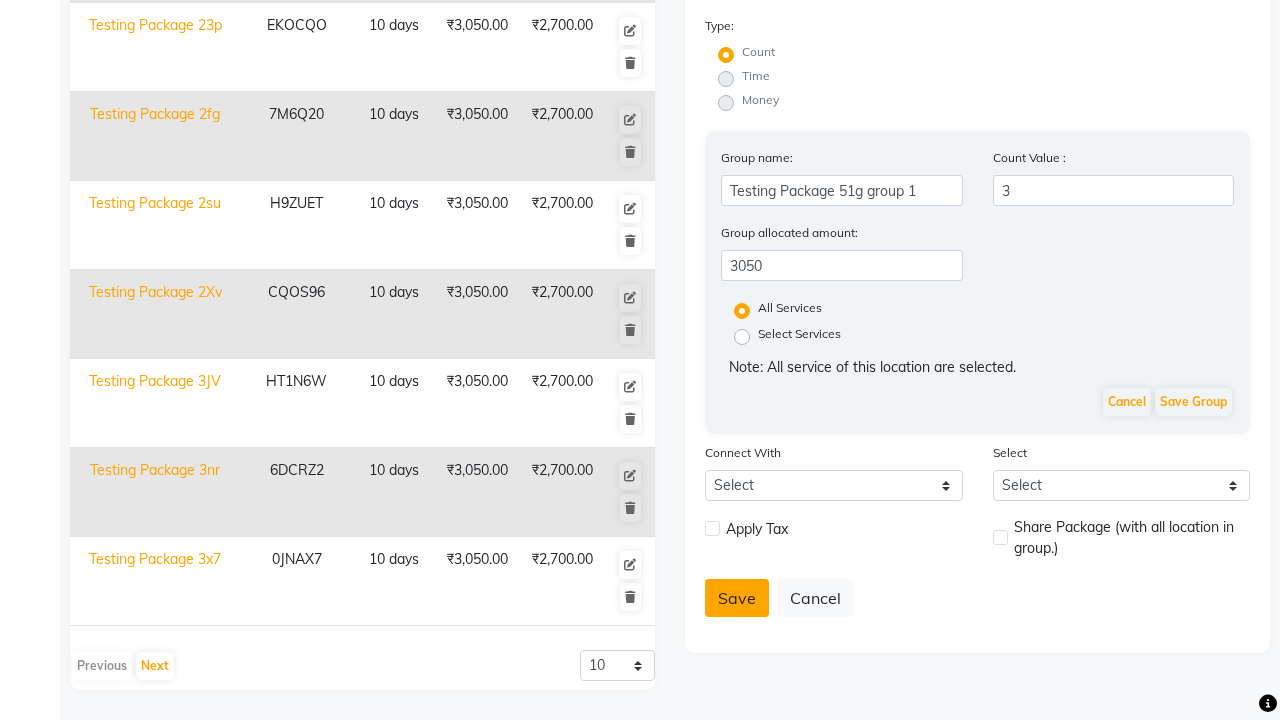 click on "Save" 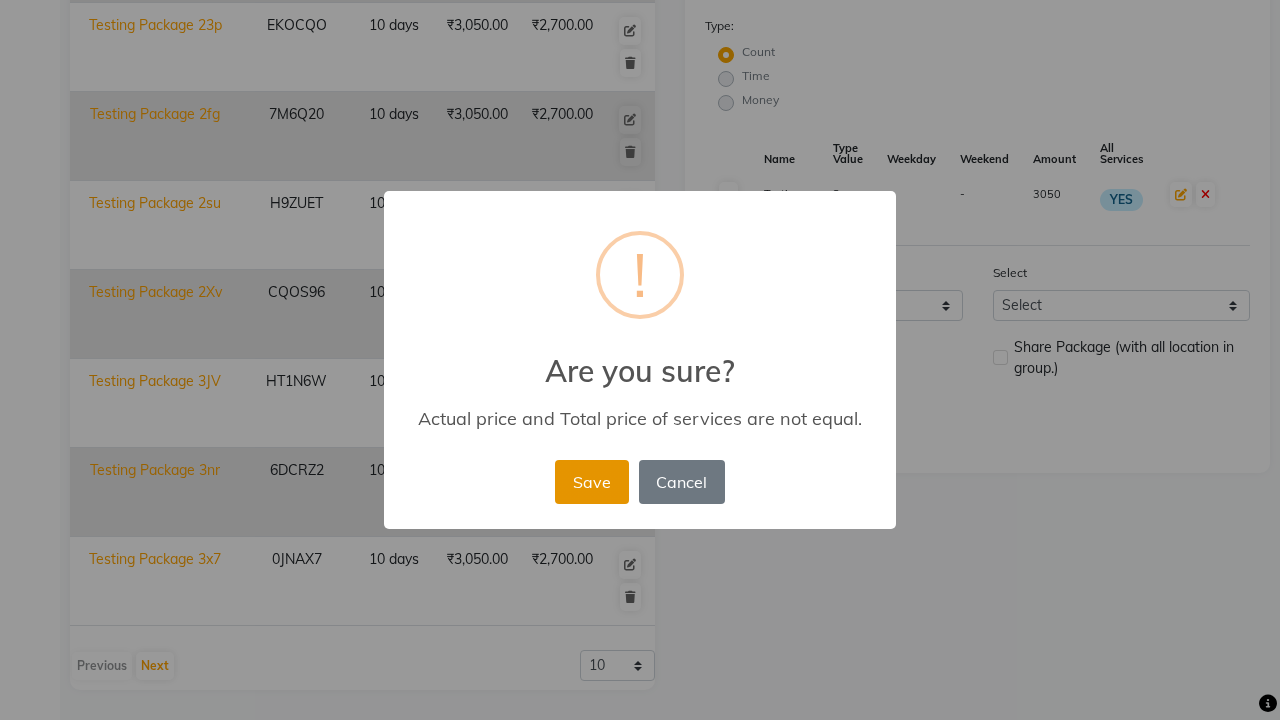 click on "Save" at bounding box center [591, 482] 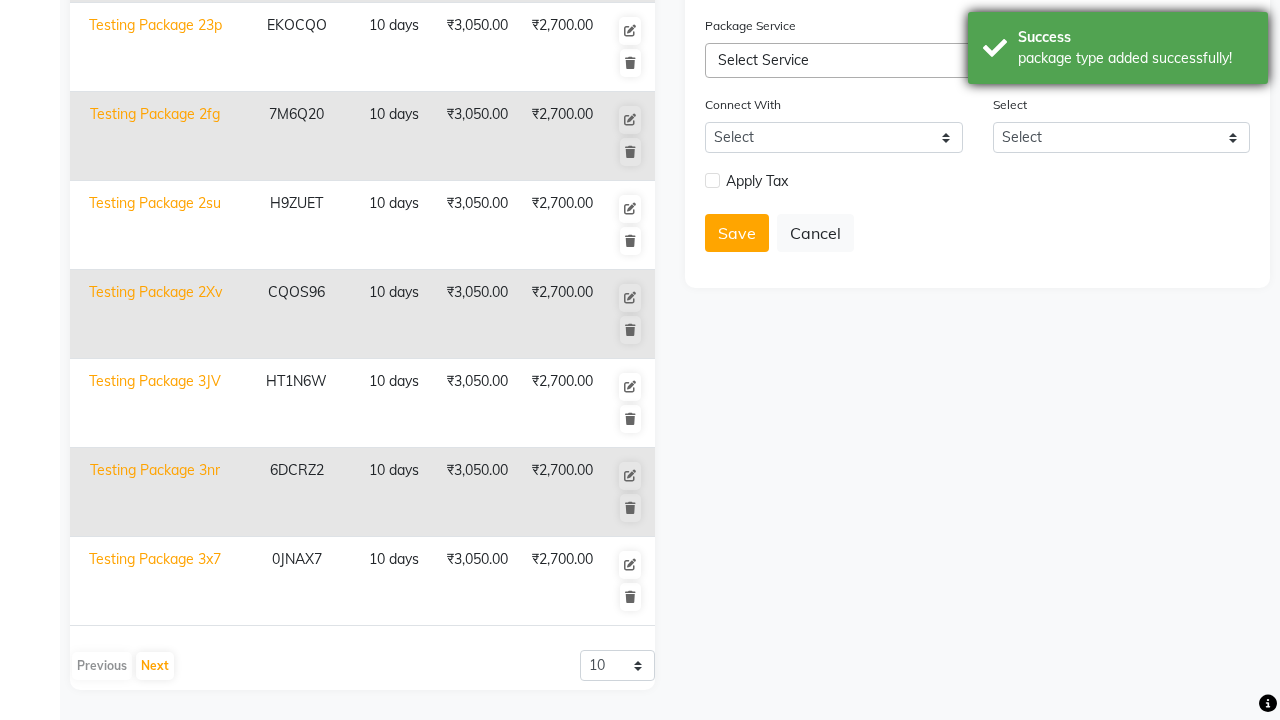click on "package type added successfully!" at bounding box center (1135, 58) 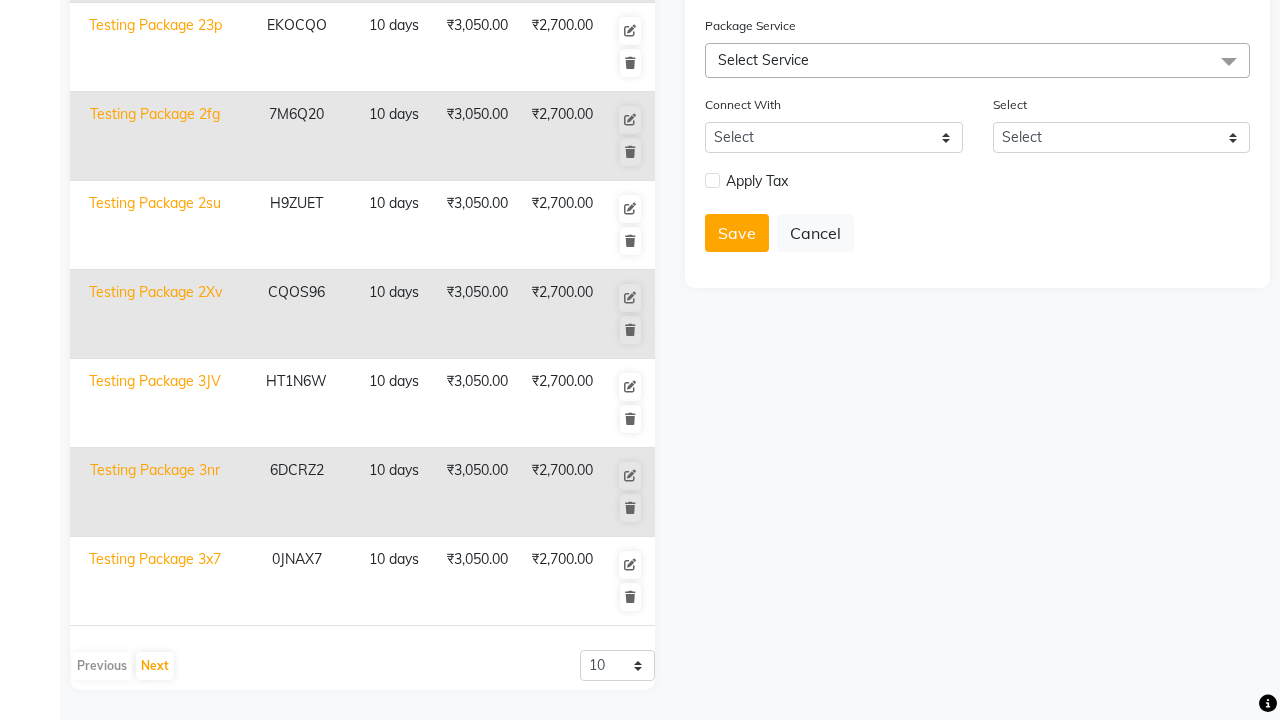 click at bounding box center [37, -491] 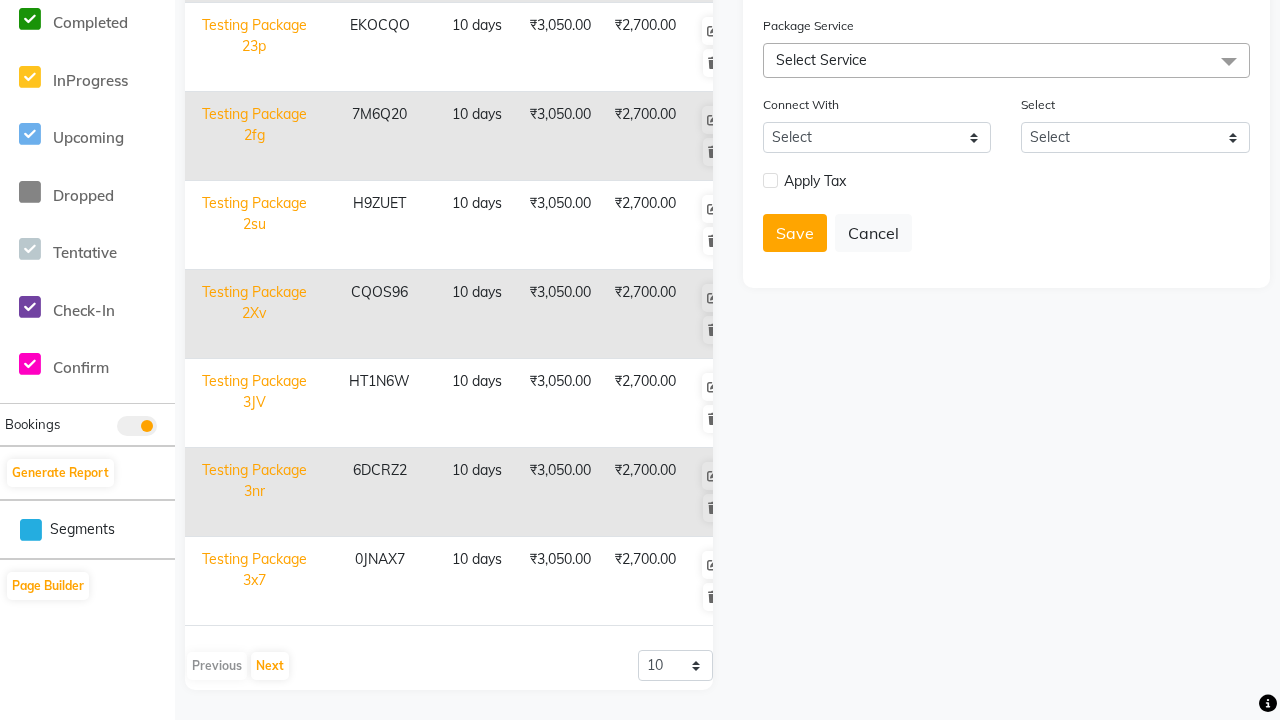scroll, scrollTop: 0, scrollLeft: 0, axis: both 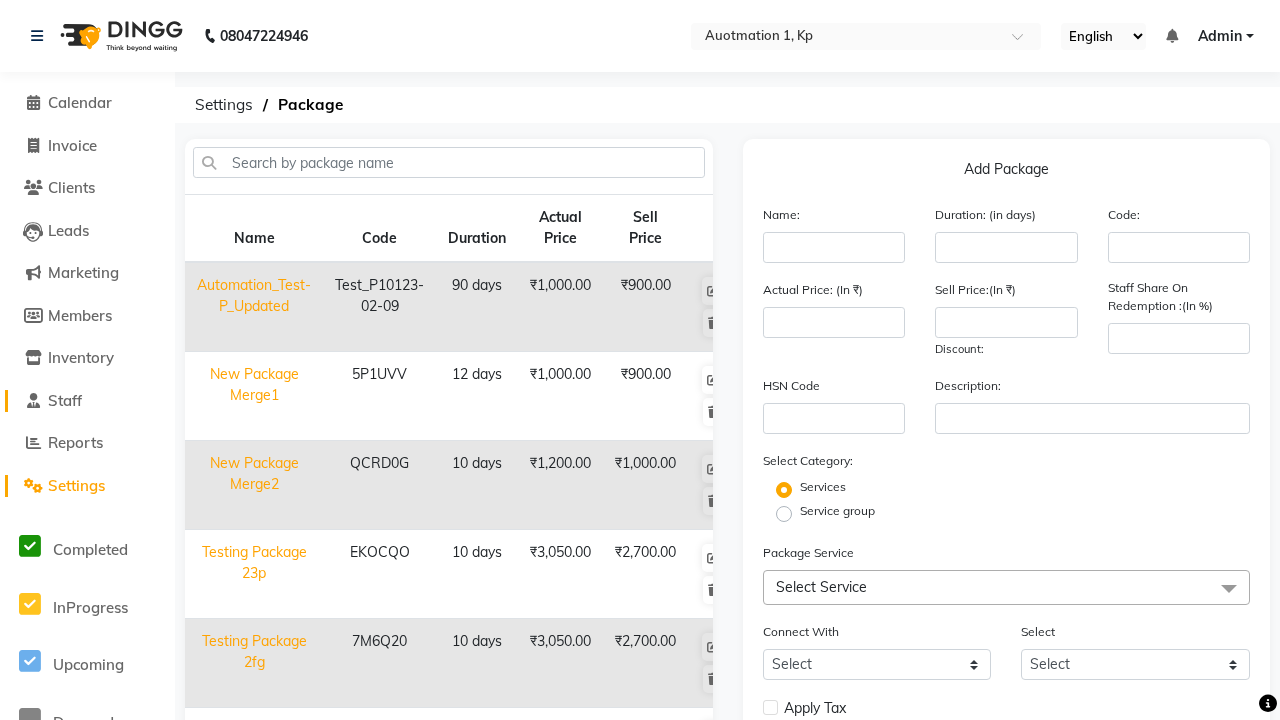 click on "Staff" 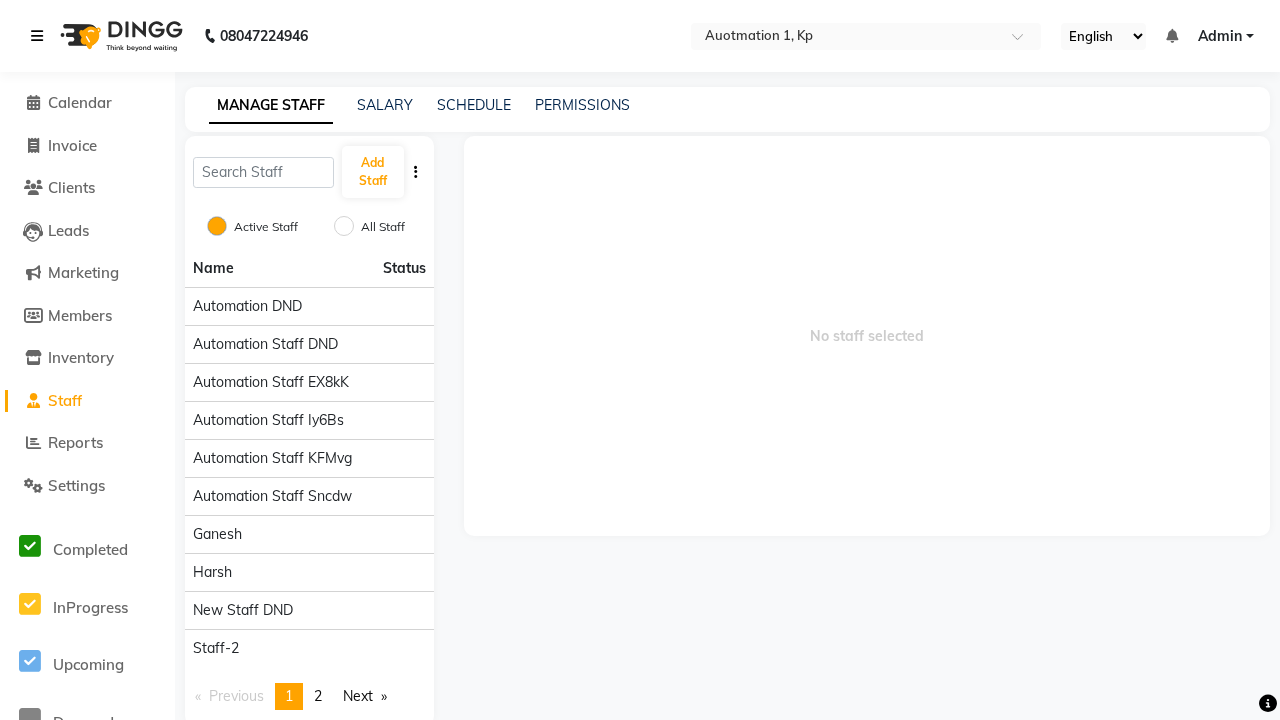 click at bounding box center (37, 36) 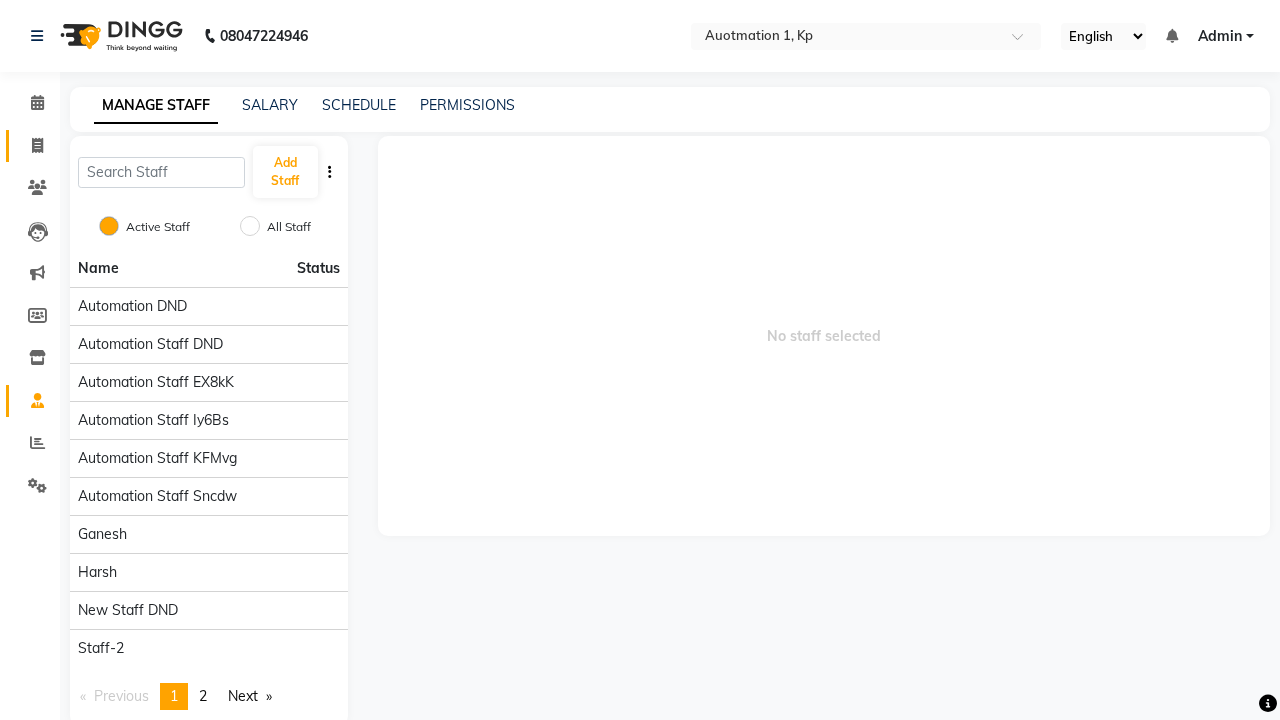 click 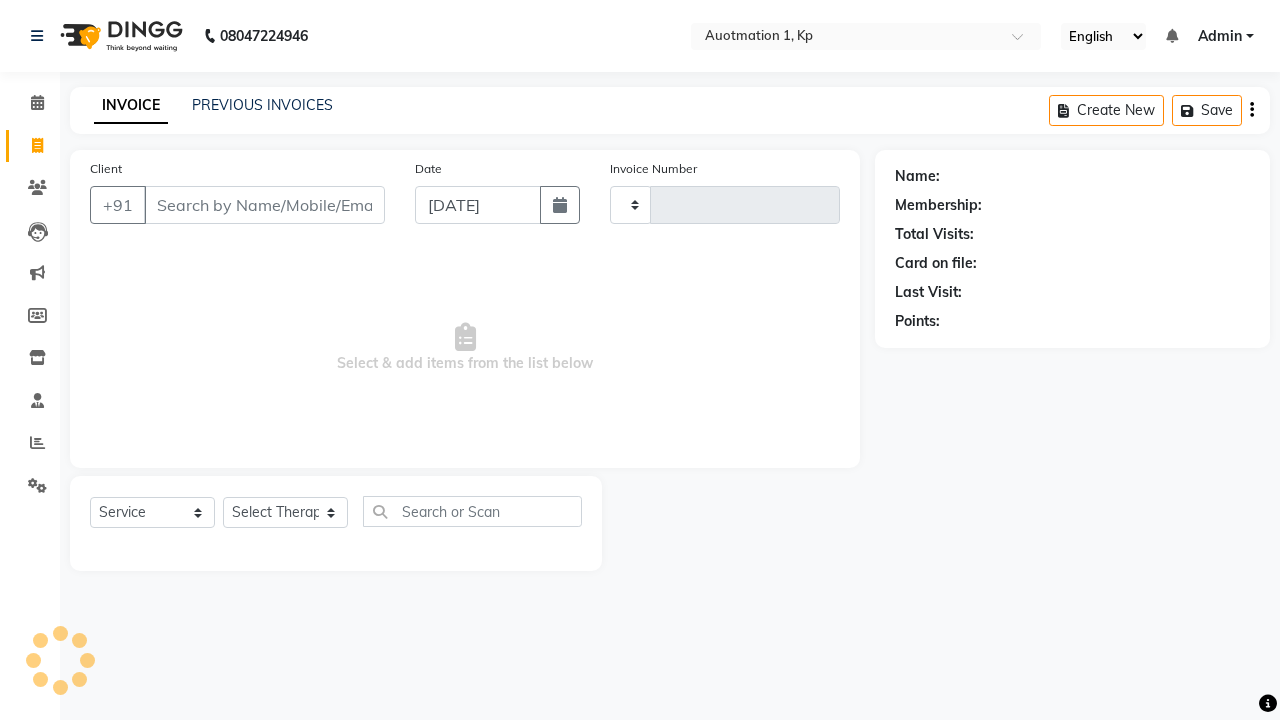 type on "2725" 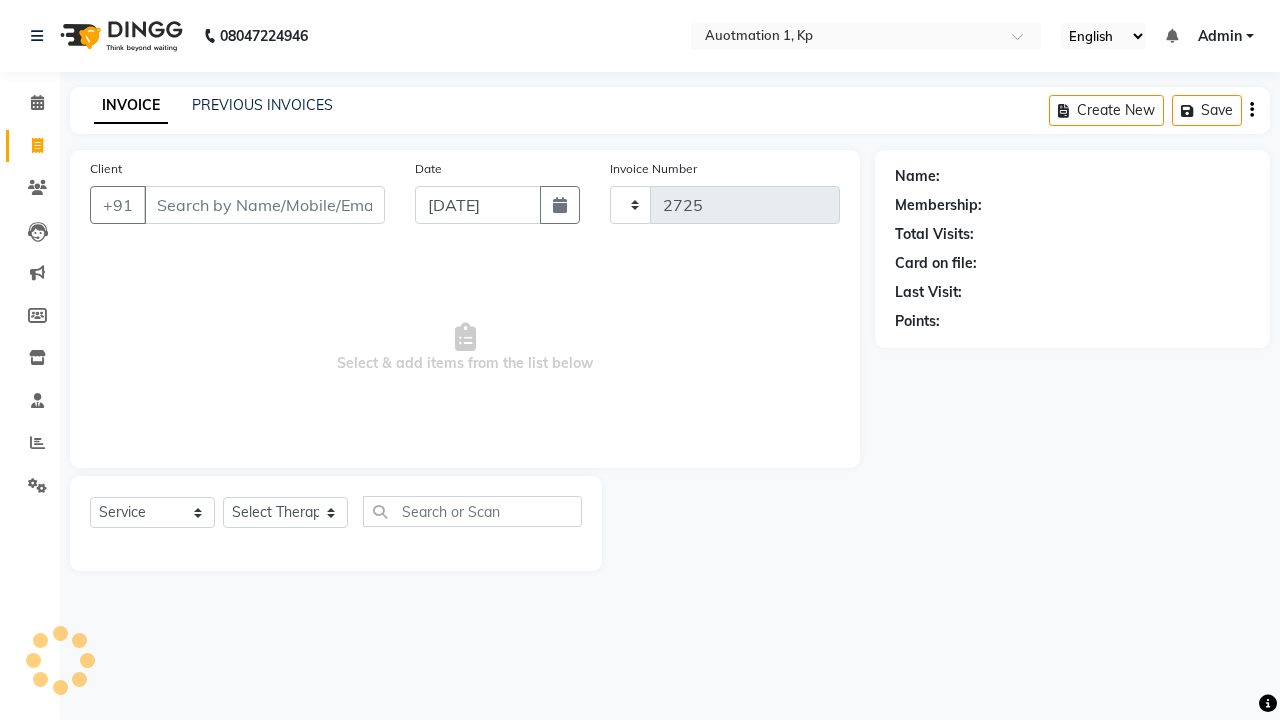 select on "150" 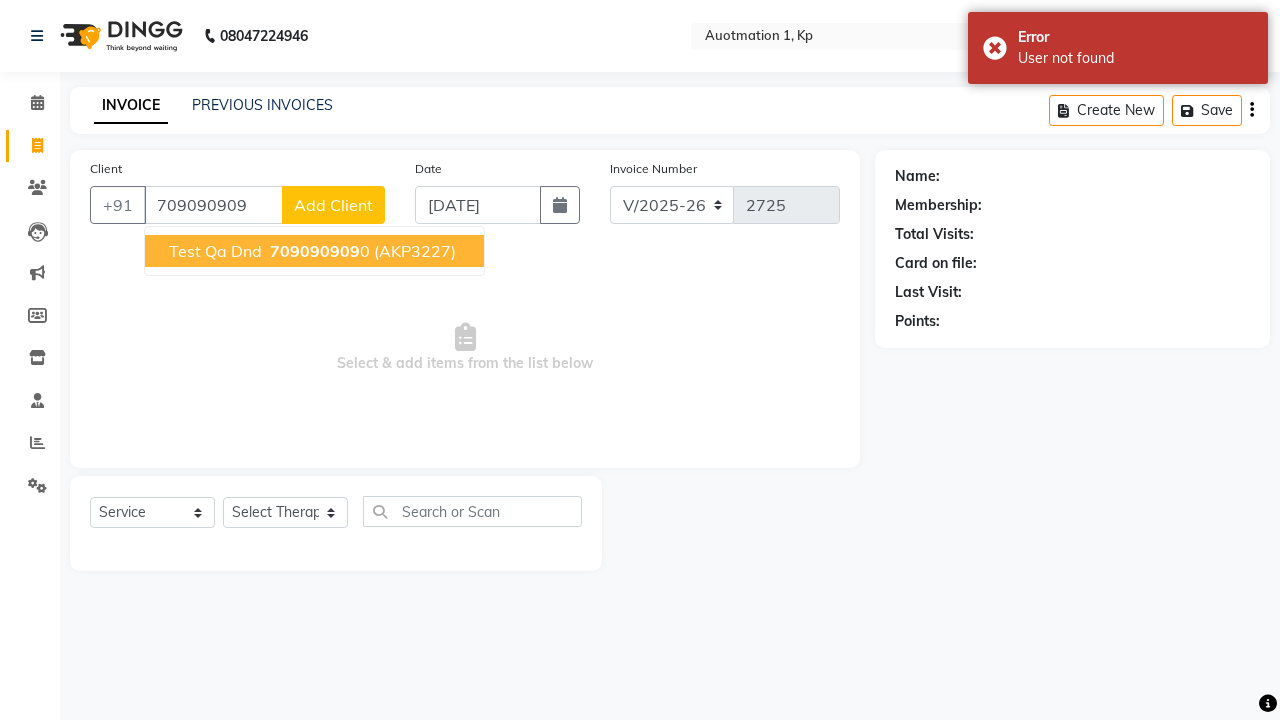 click on "709090909" at bounding box center [315, 251] 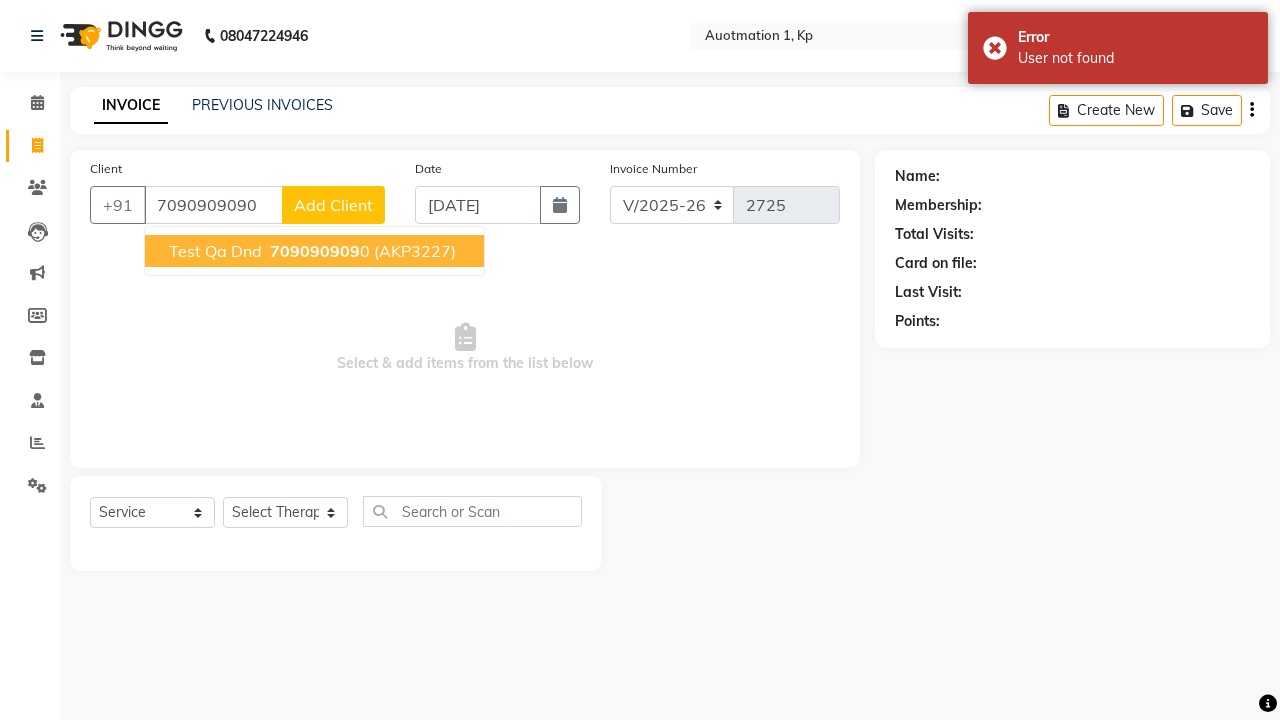 type on "7090909090" 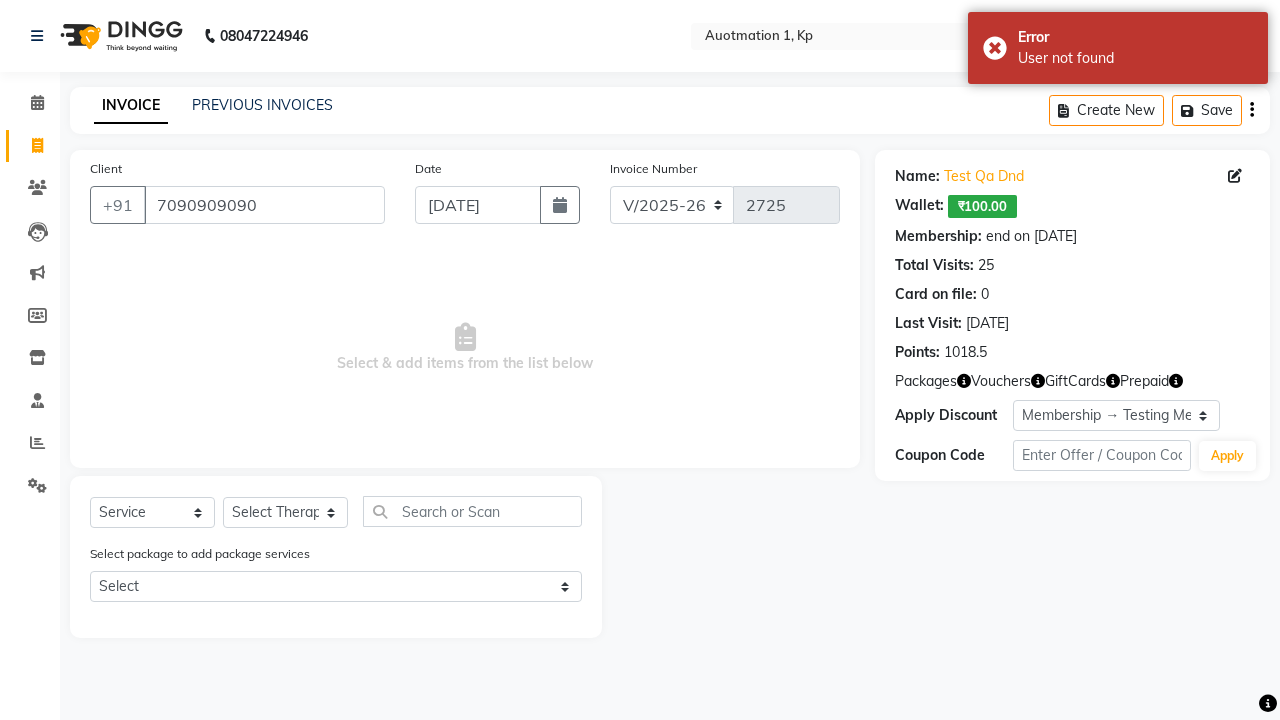 select on "0:" 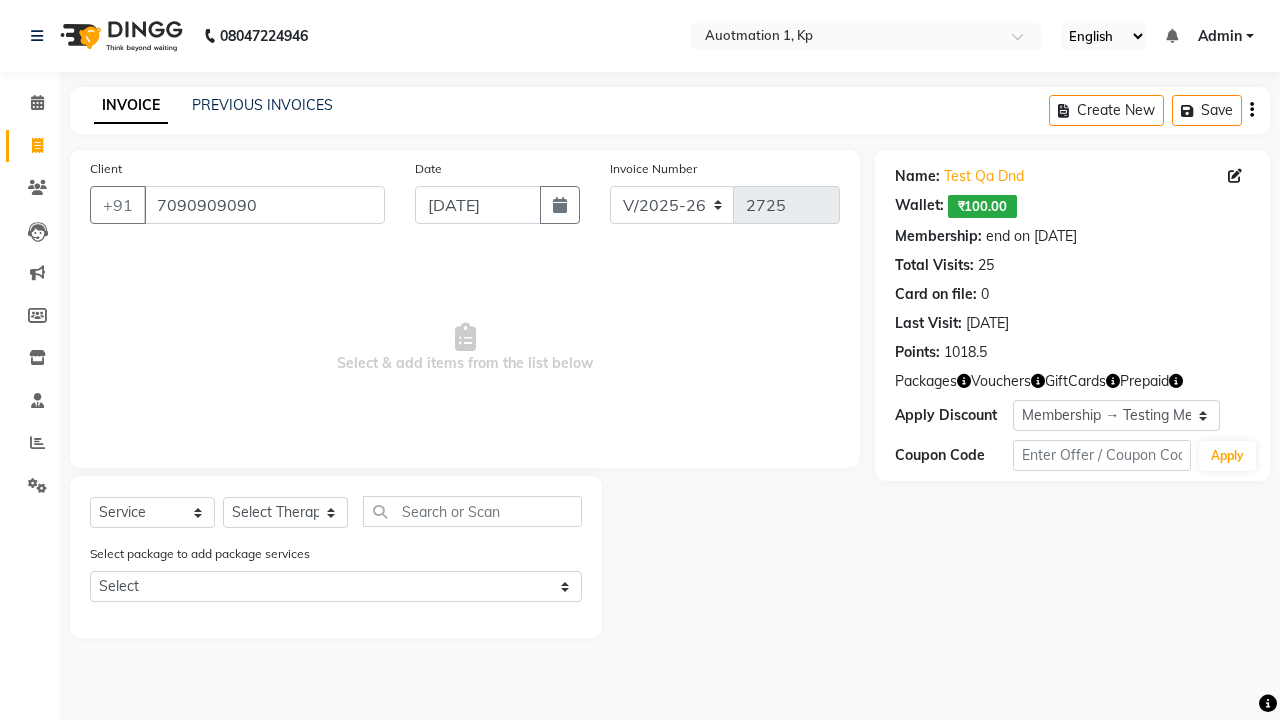 select on "package" 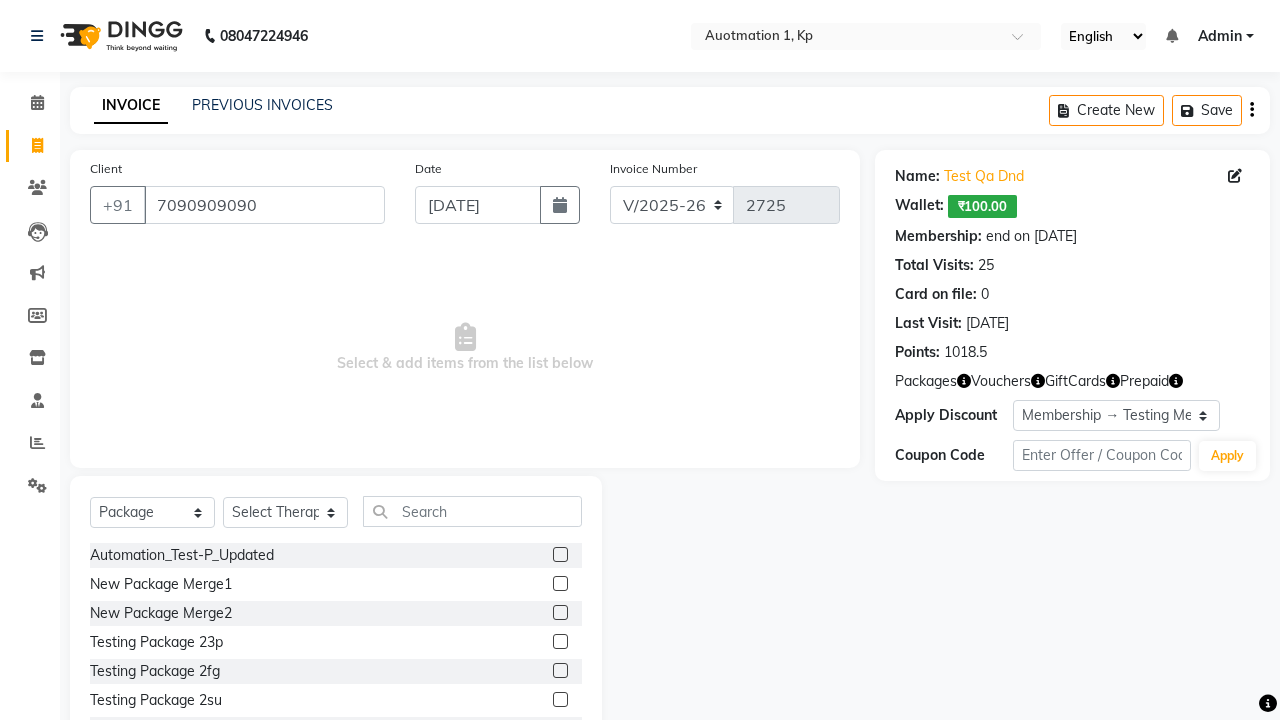 select on "5439" 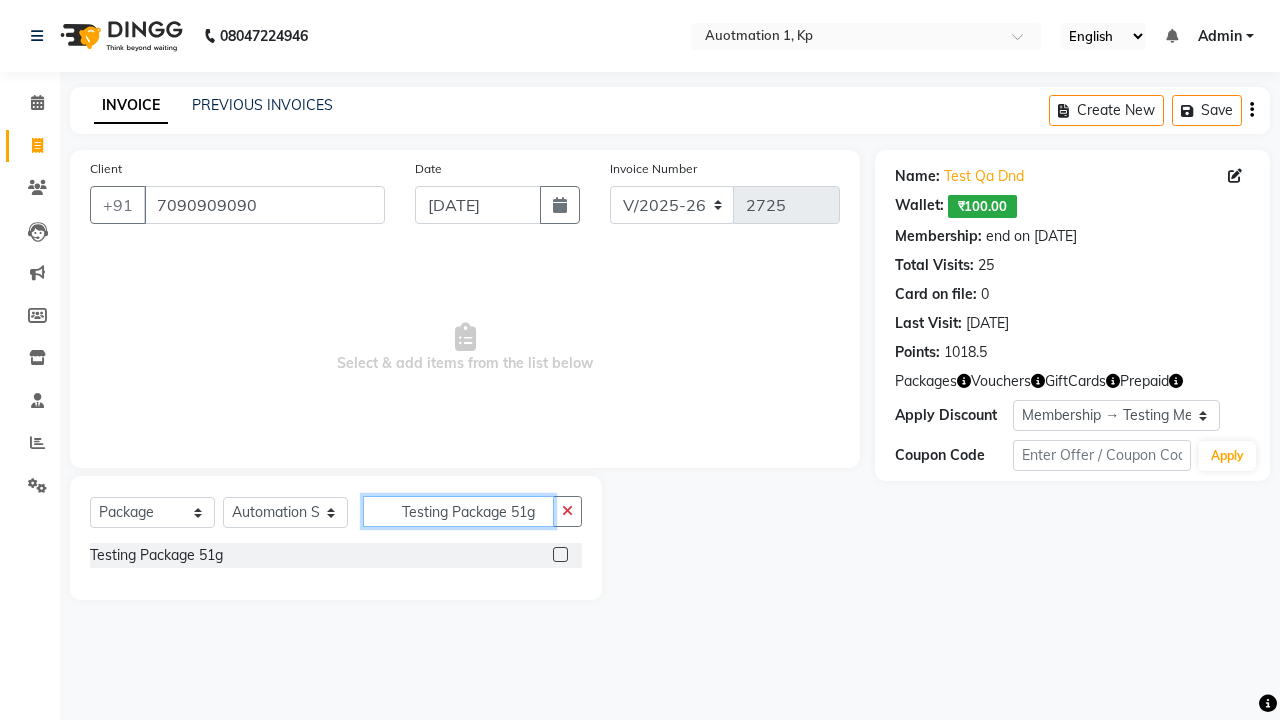 type on "Testing Package 51g" 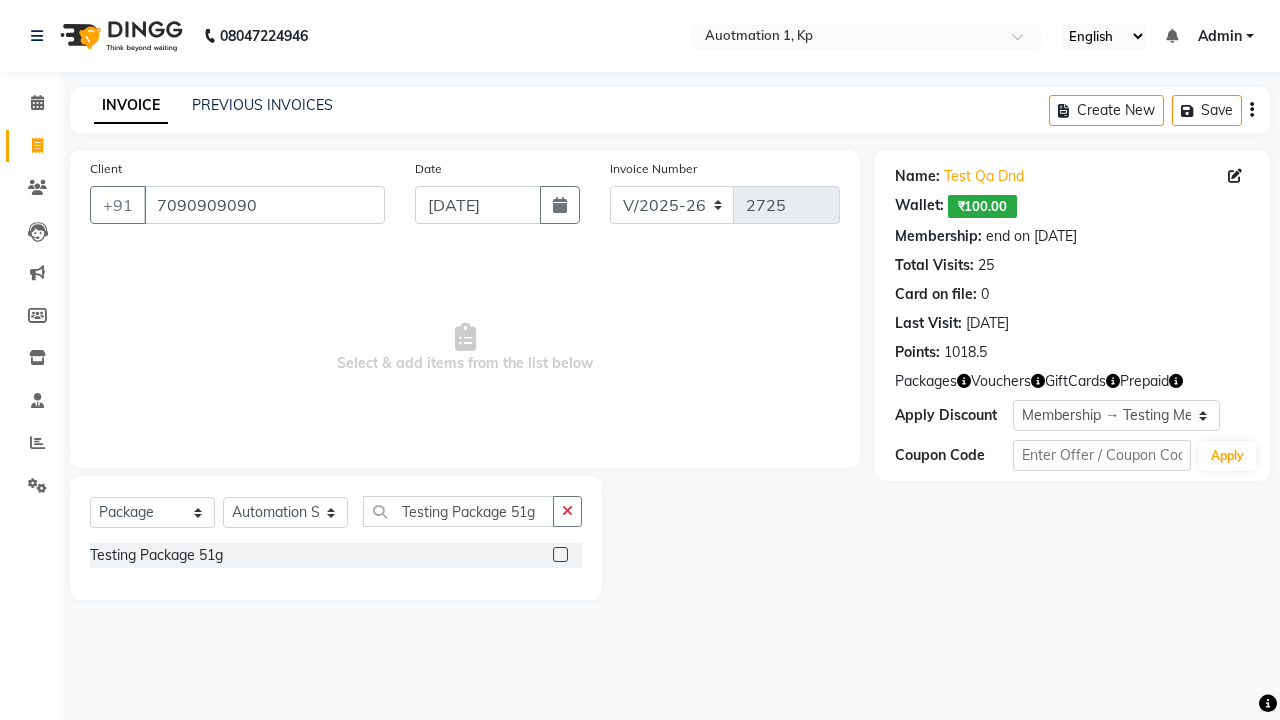 click 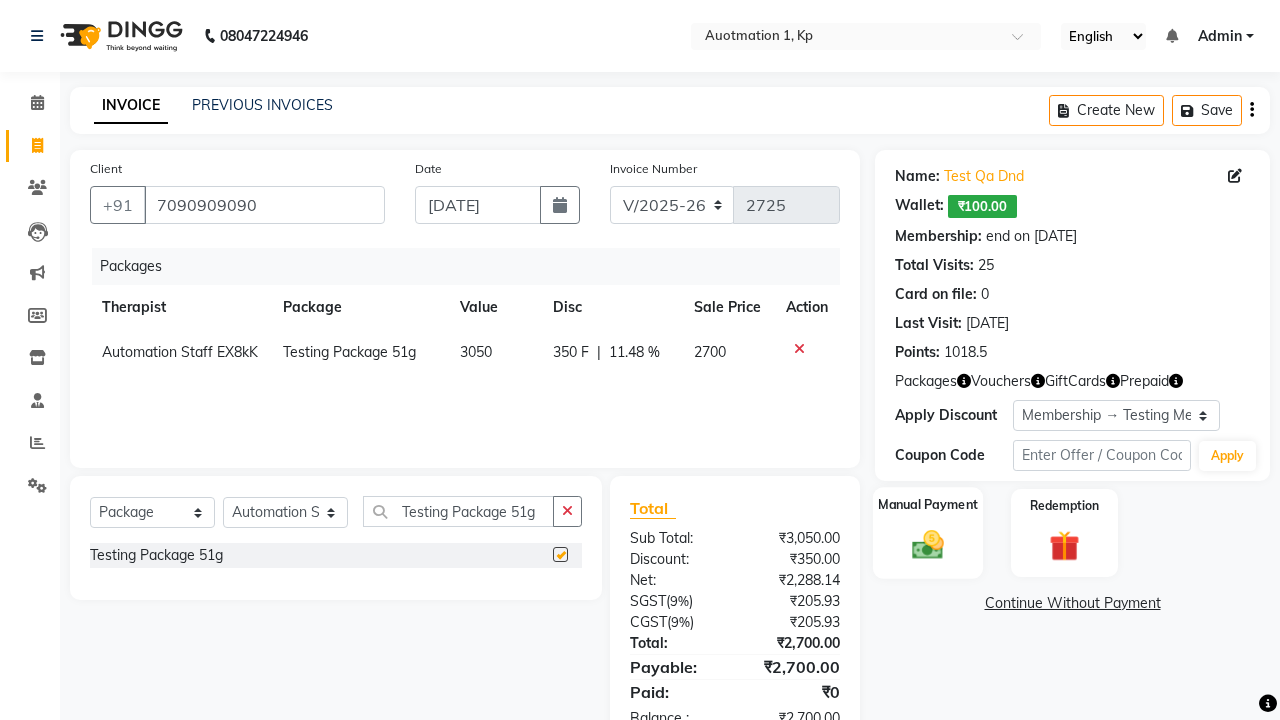 click 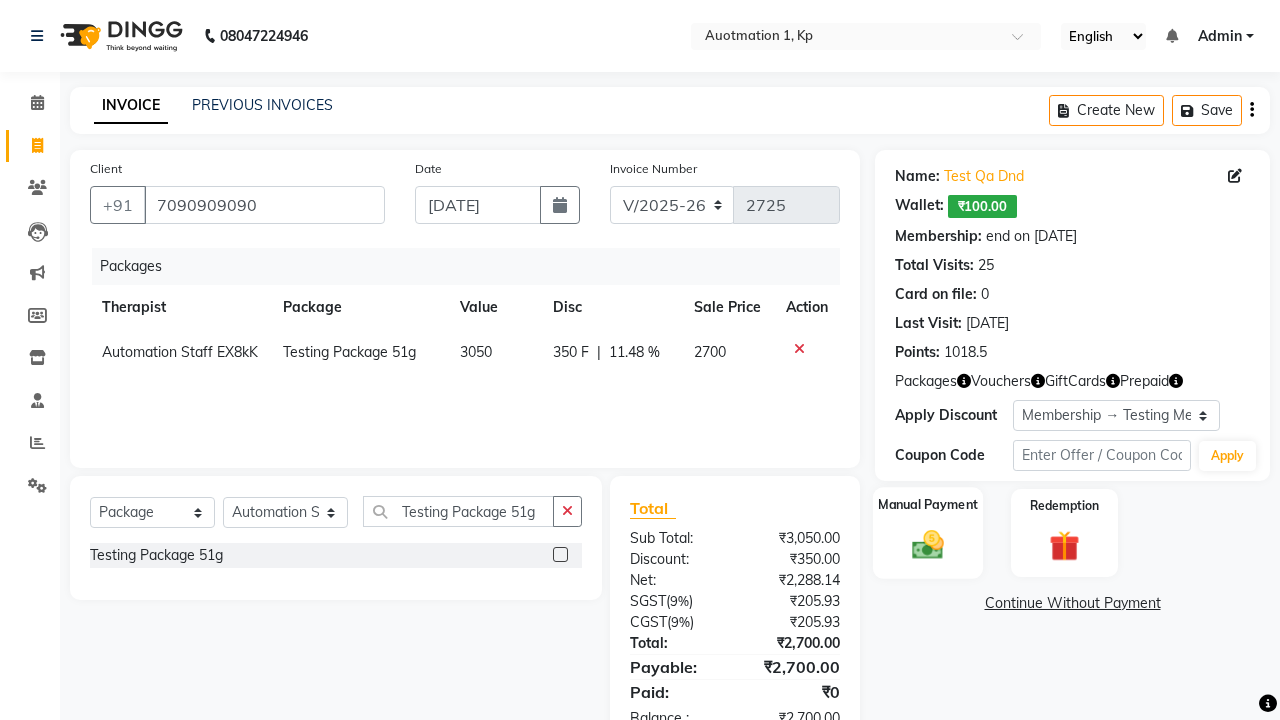 checkbox on "false" 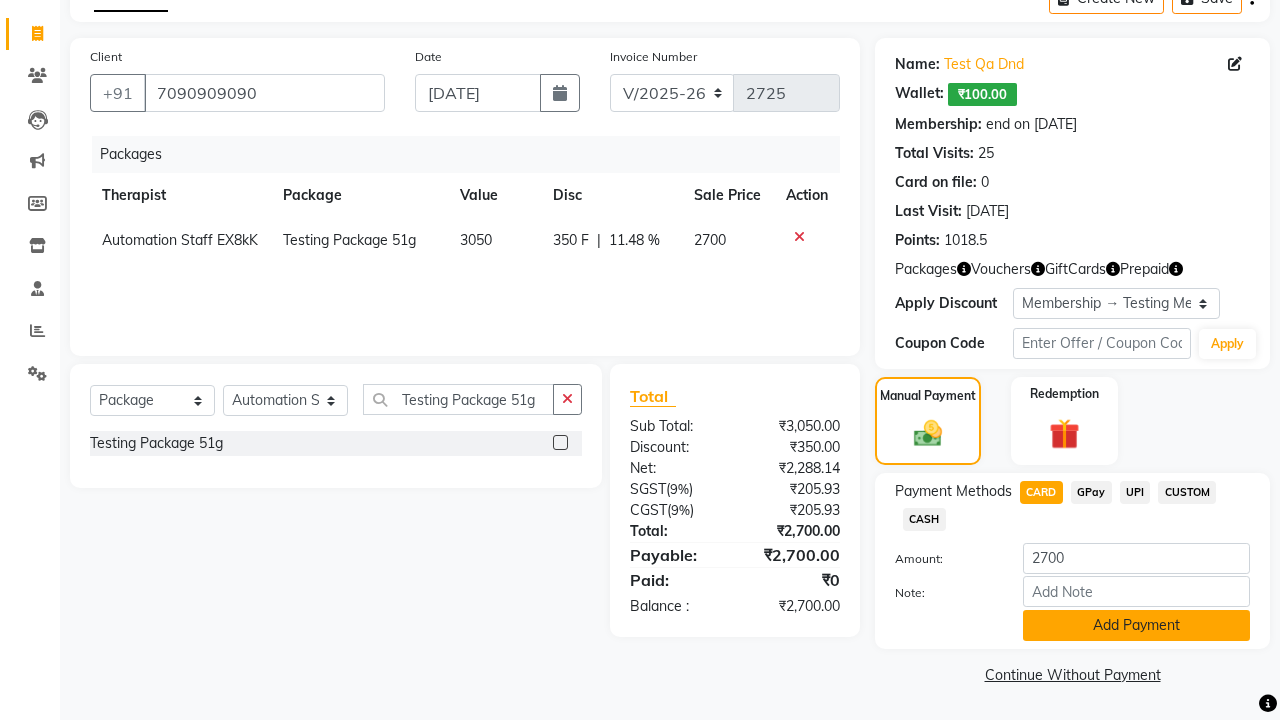 click on "Add Payment" 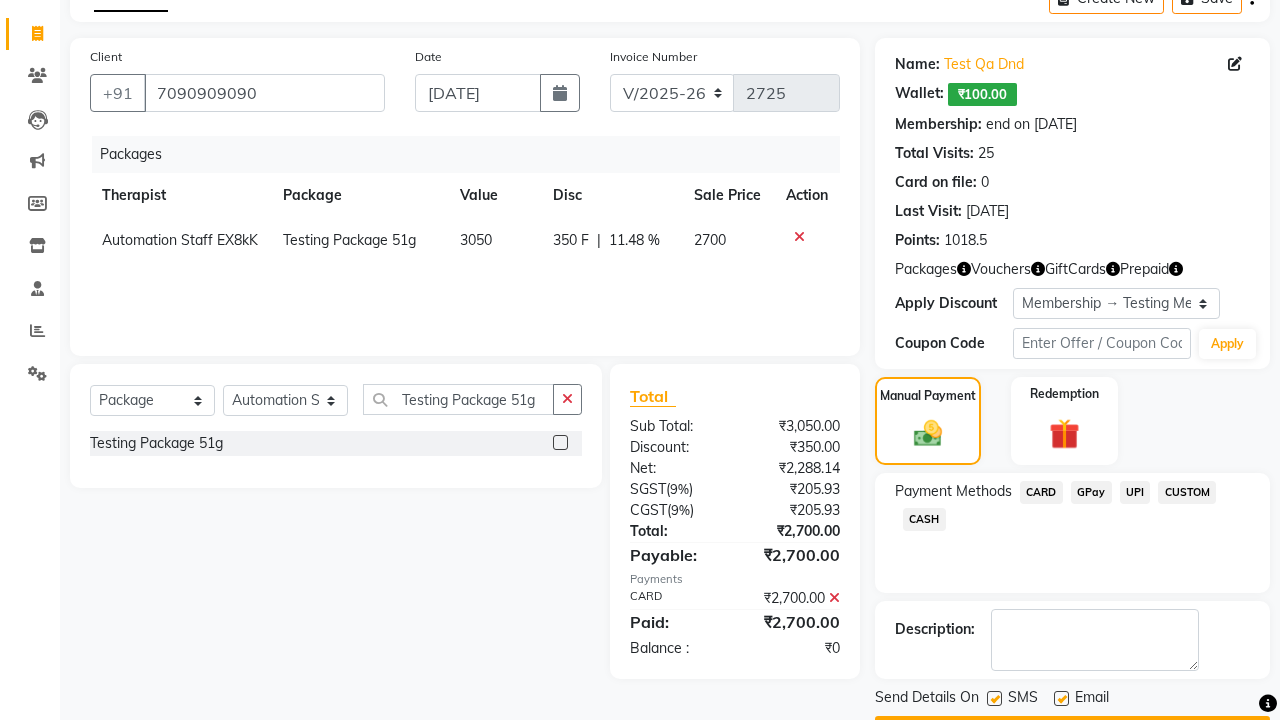 click 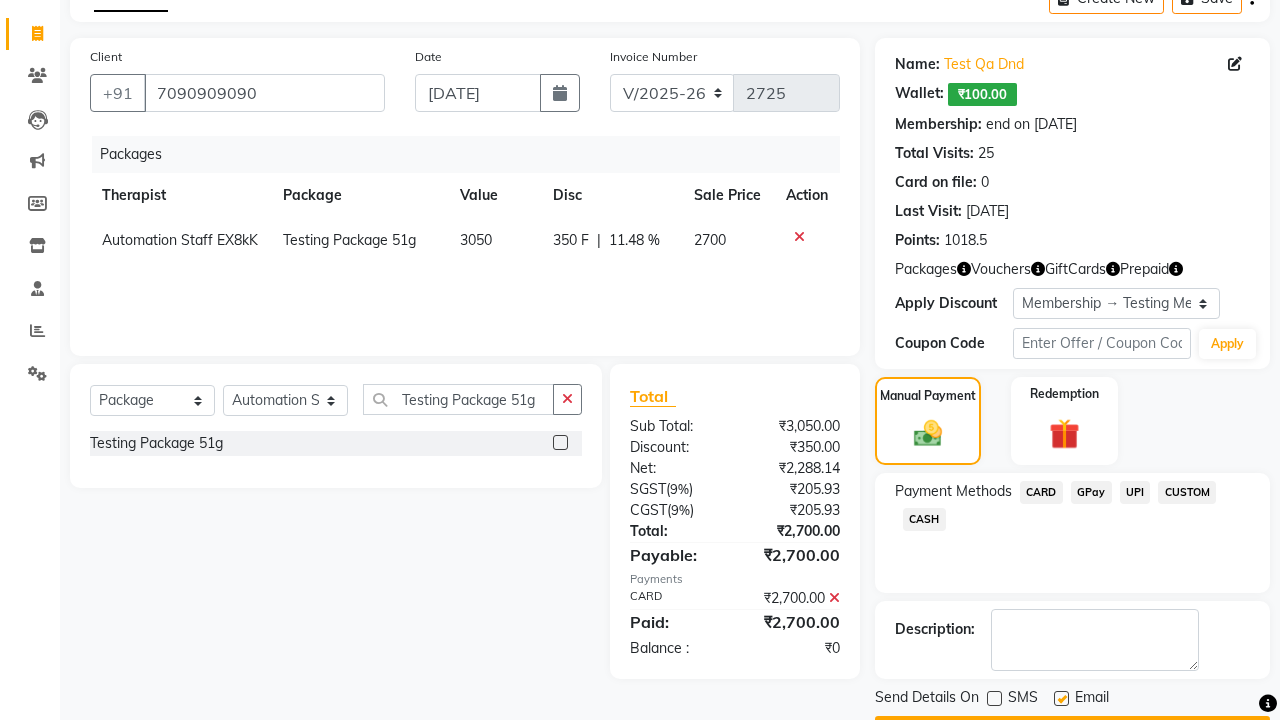 click 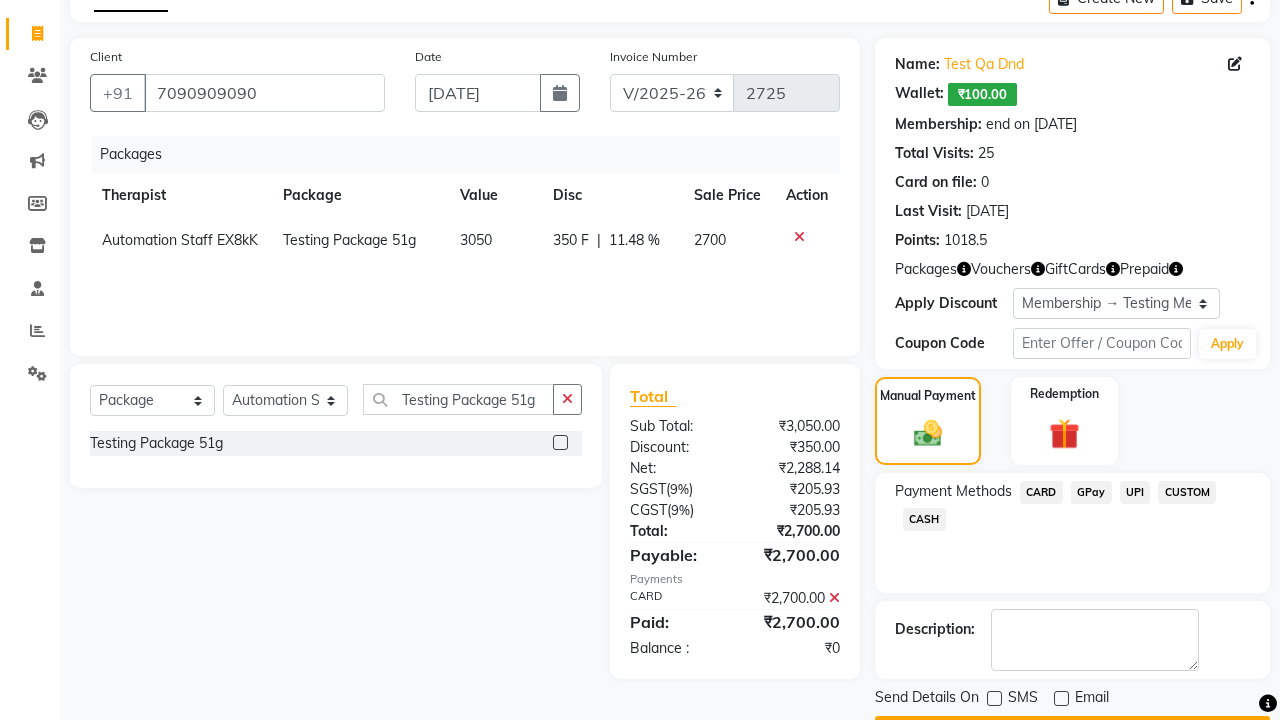click on "Checkout" 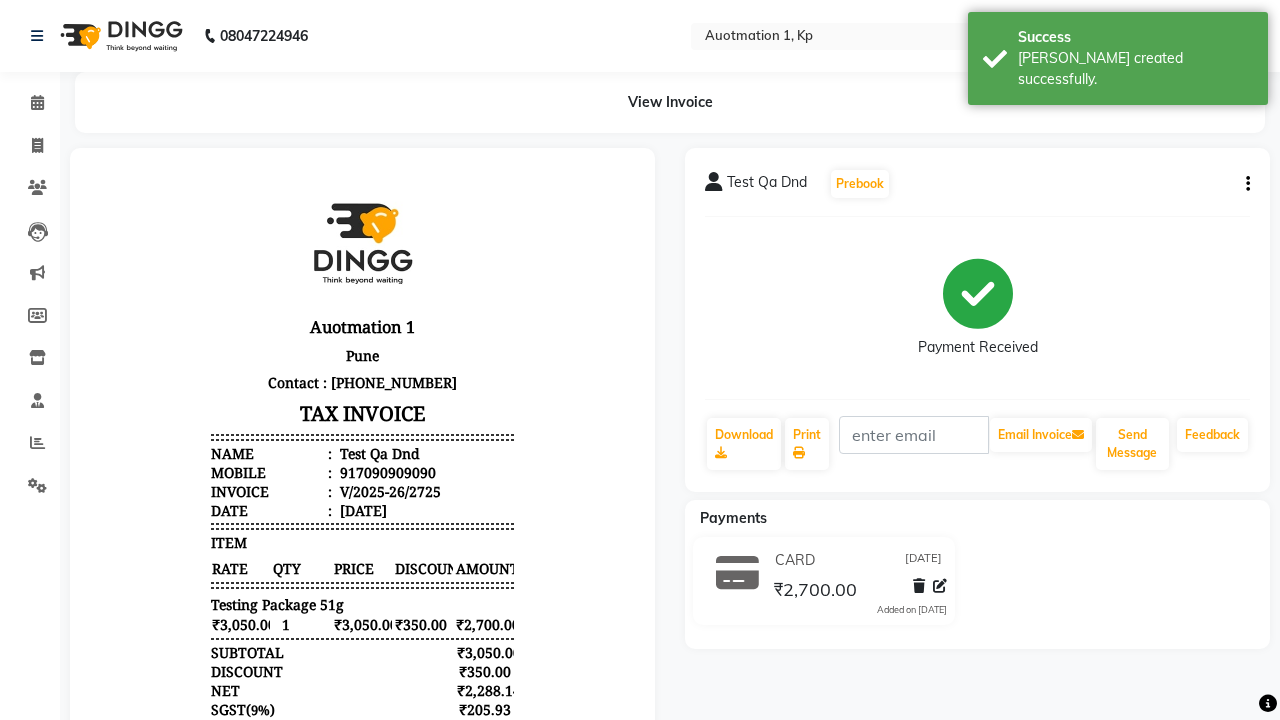 scroll, scrollTop: 0, scrollLeft: 0, axis: both 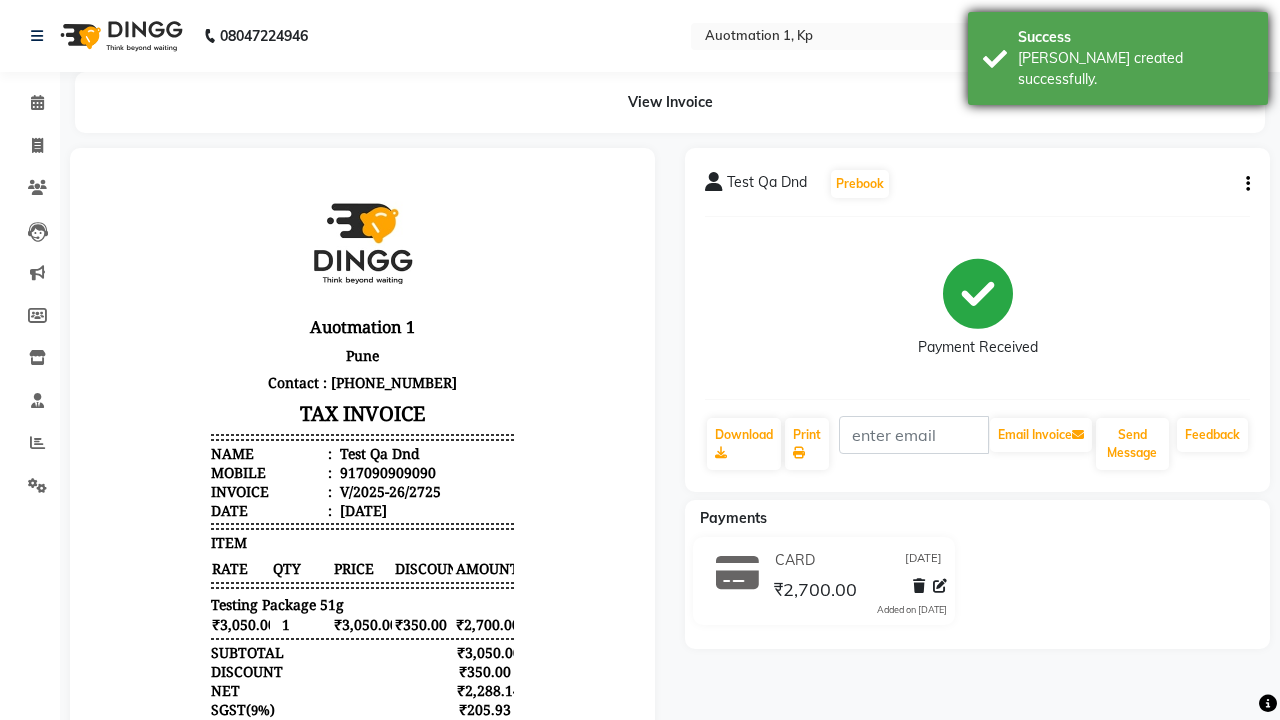 click on "[PERSON_NAME] created successfully." at bounding box center (1135, 69) 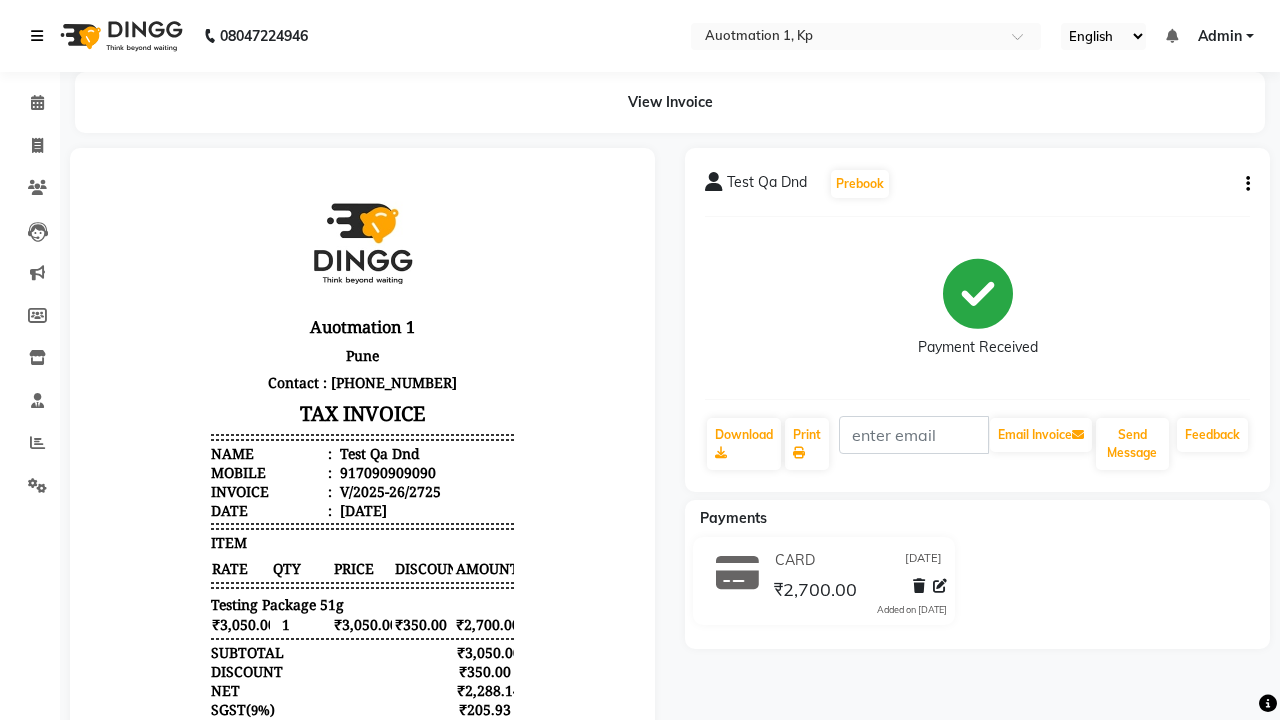 click at bounding box center (37, 36) 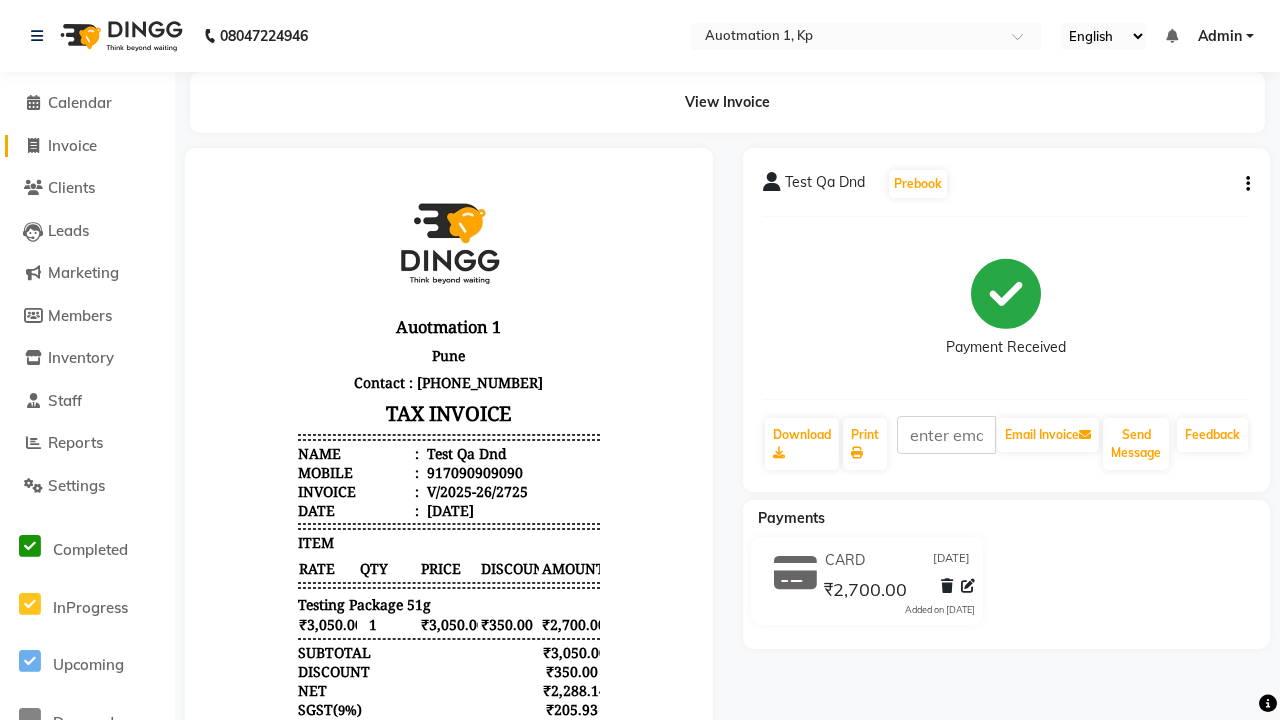 click on "Invoice" 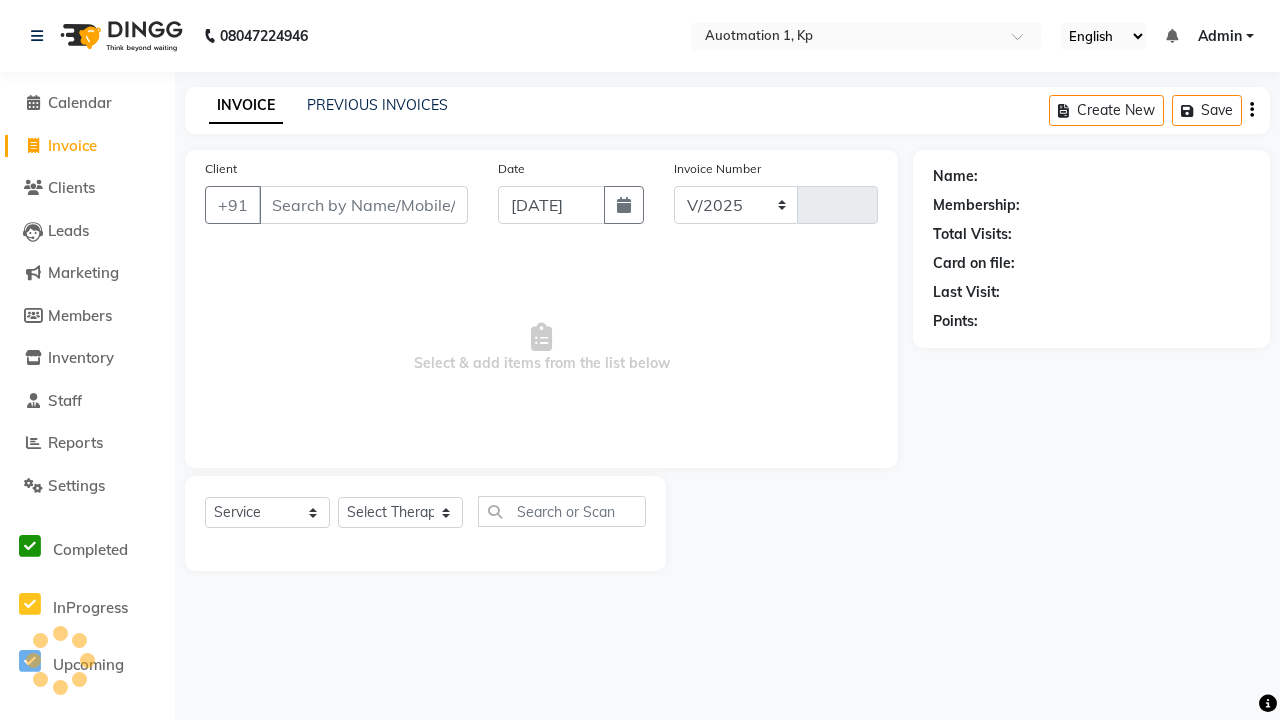 select on "150" 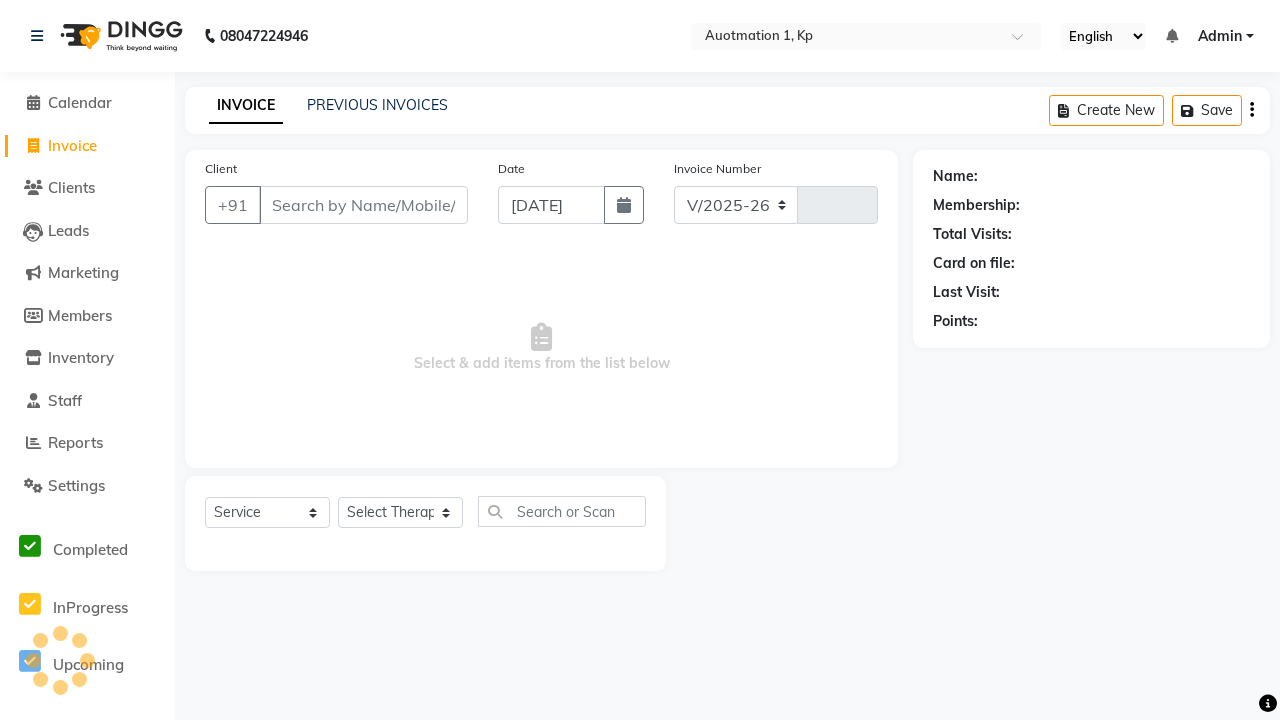 type on "2726" 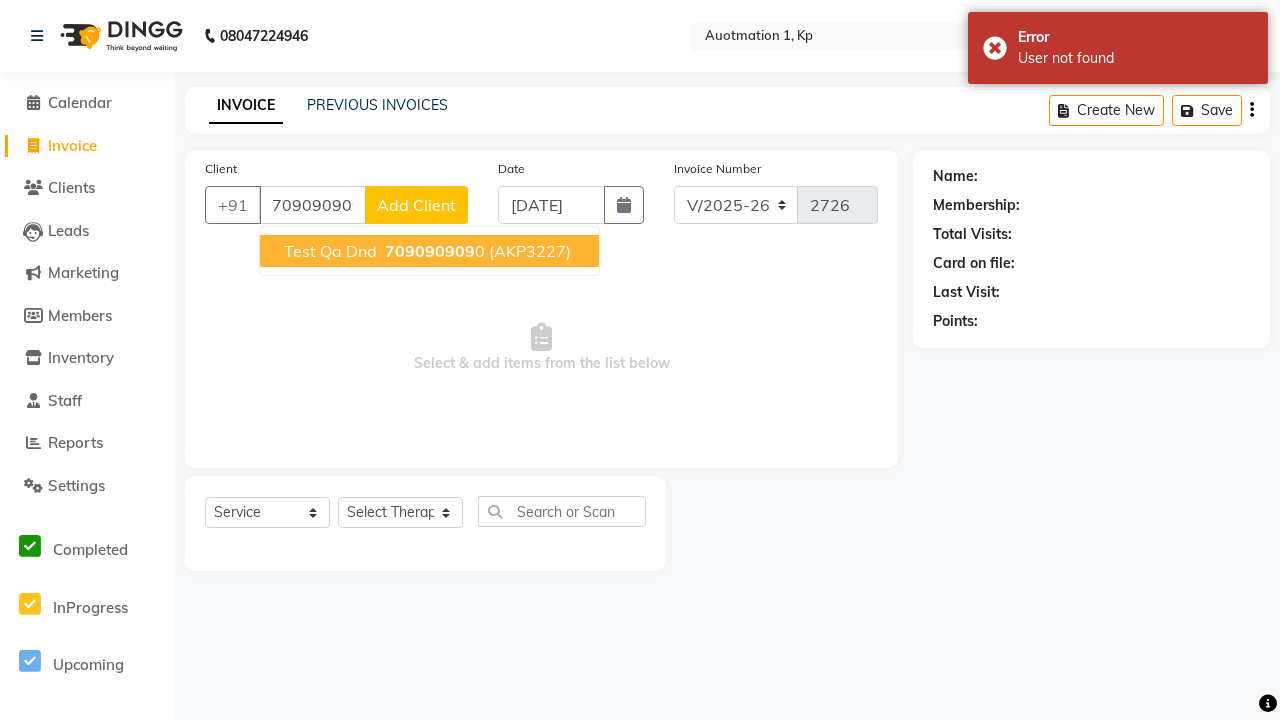 click on "709090909" at bounding box center (430, 251) 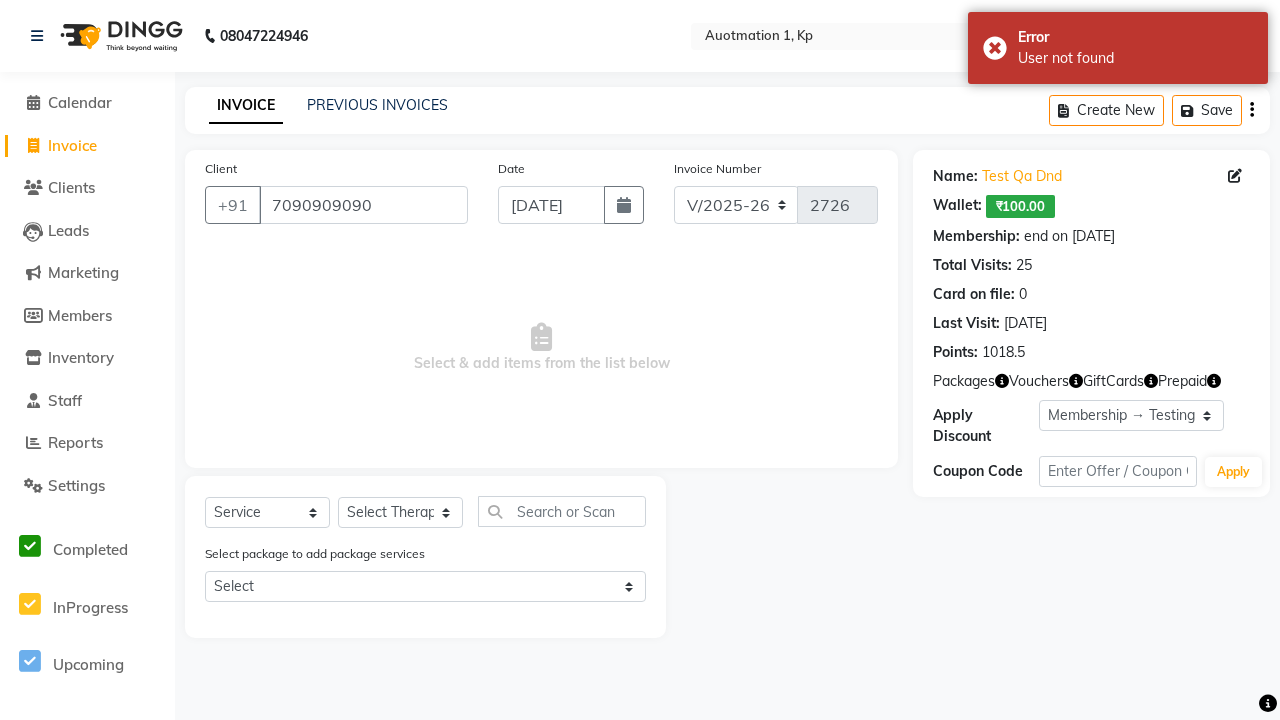 select on "0:" 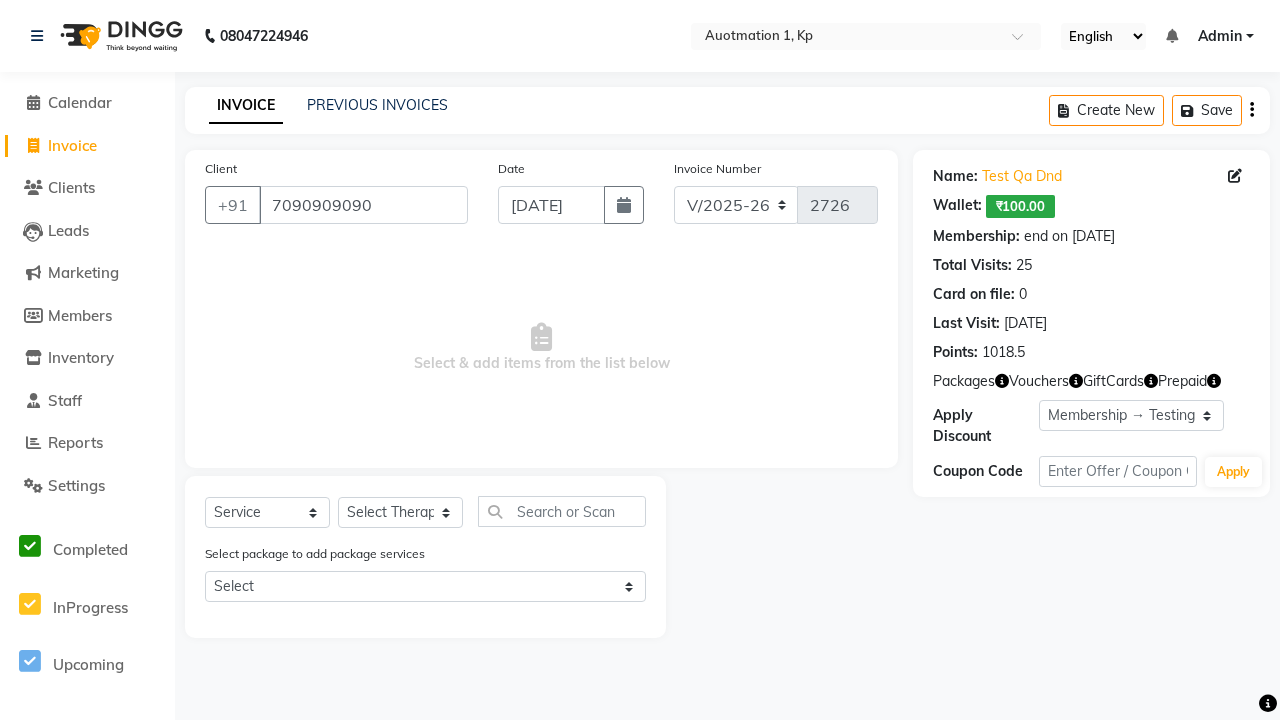 select on "5439" 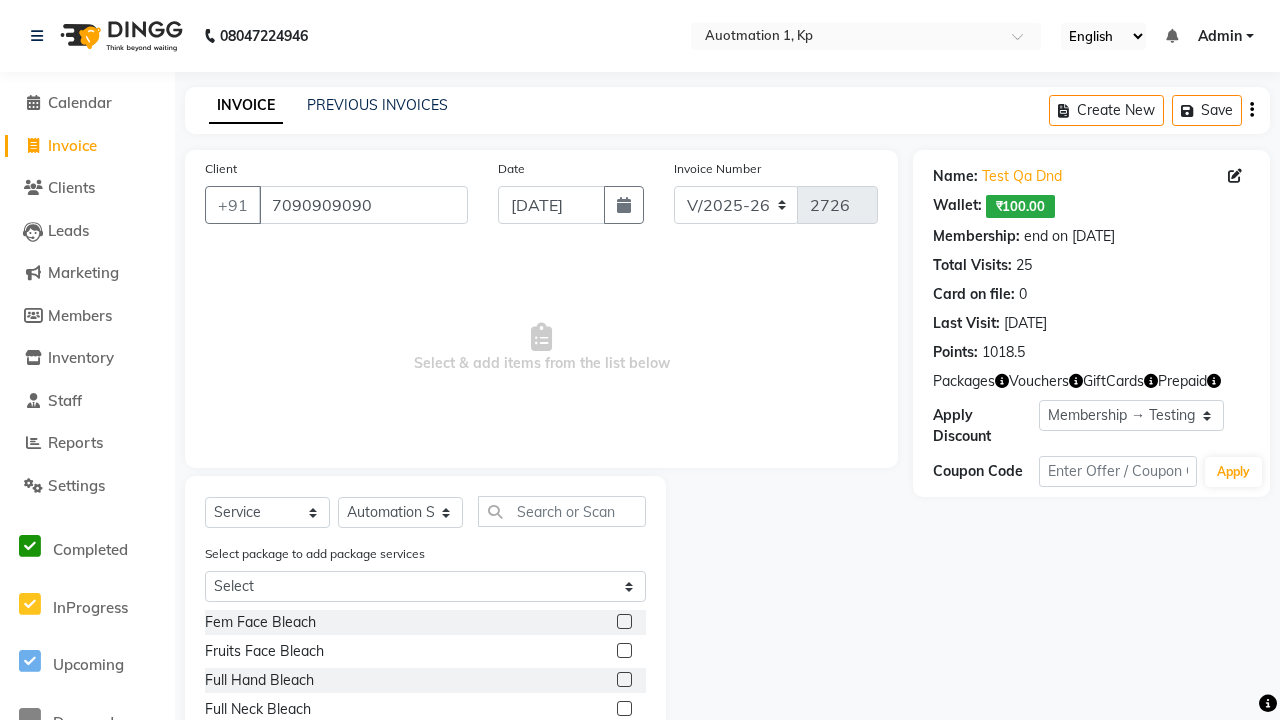 click 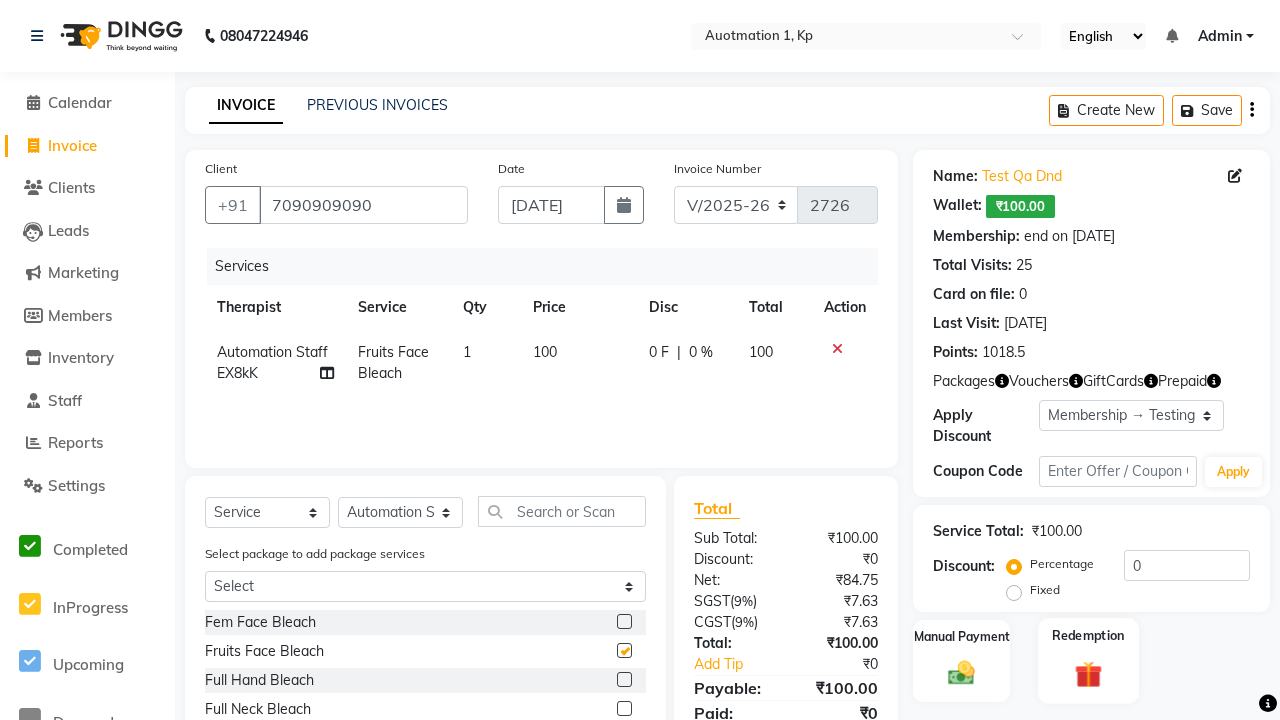 click 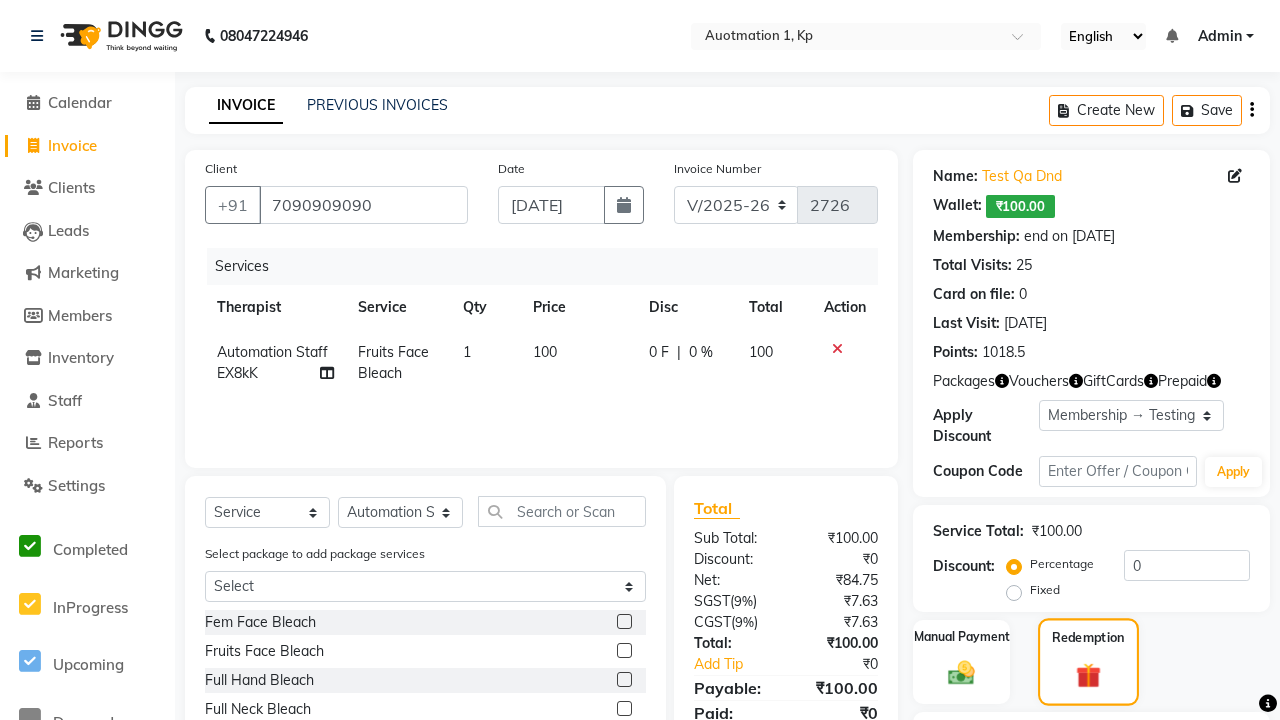 checkbox on "false" 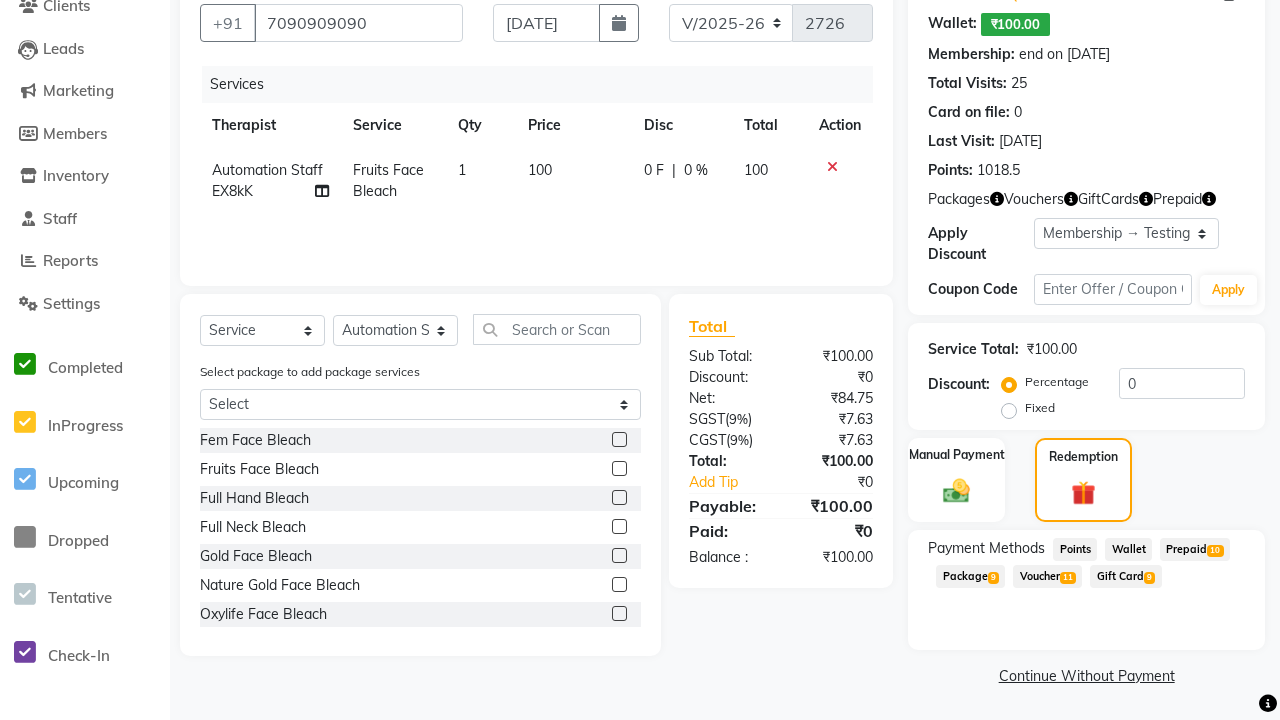 click on "Package  9" 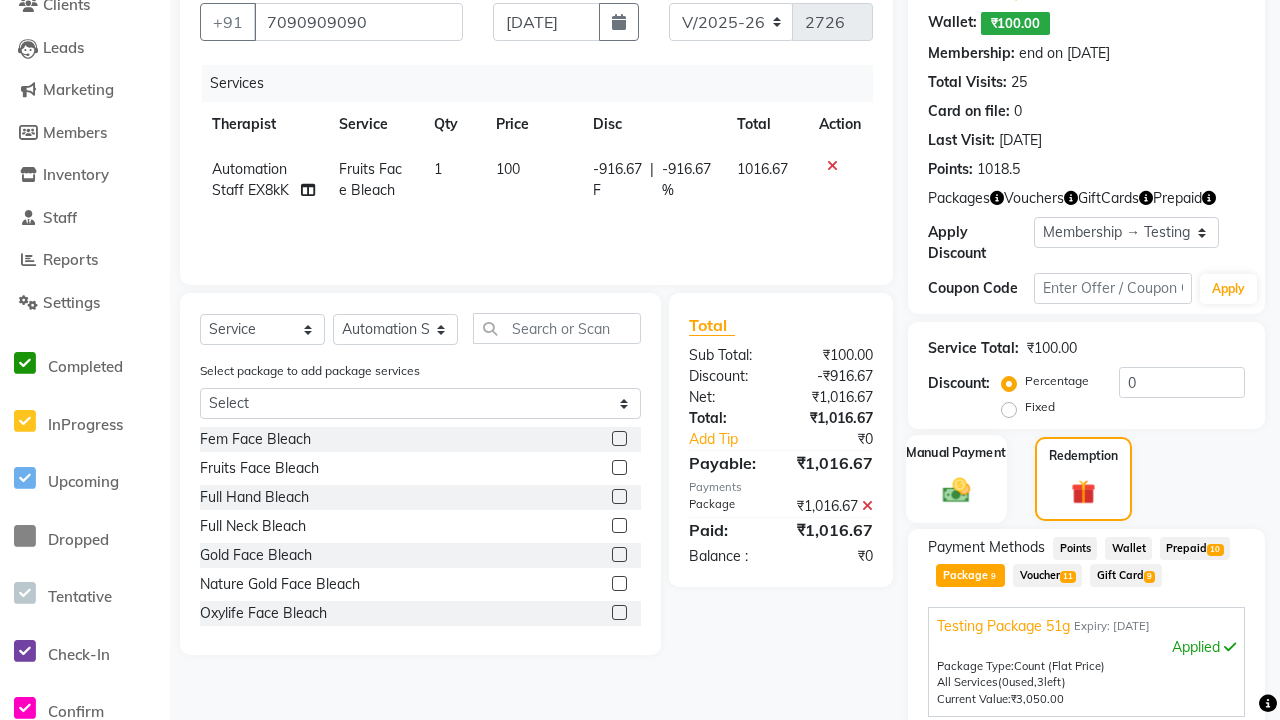 click 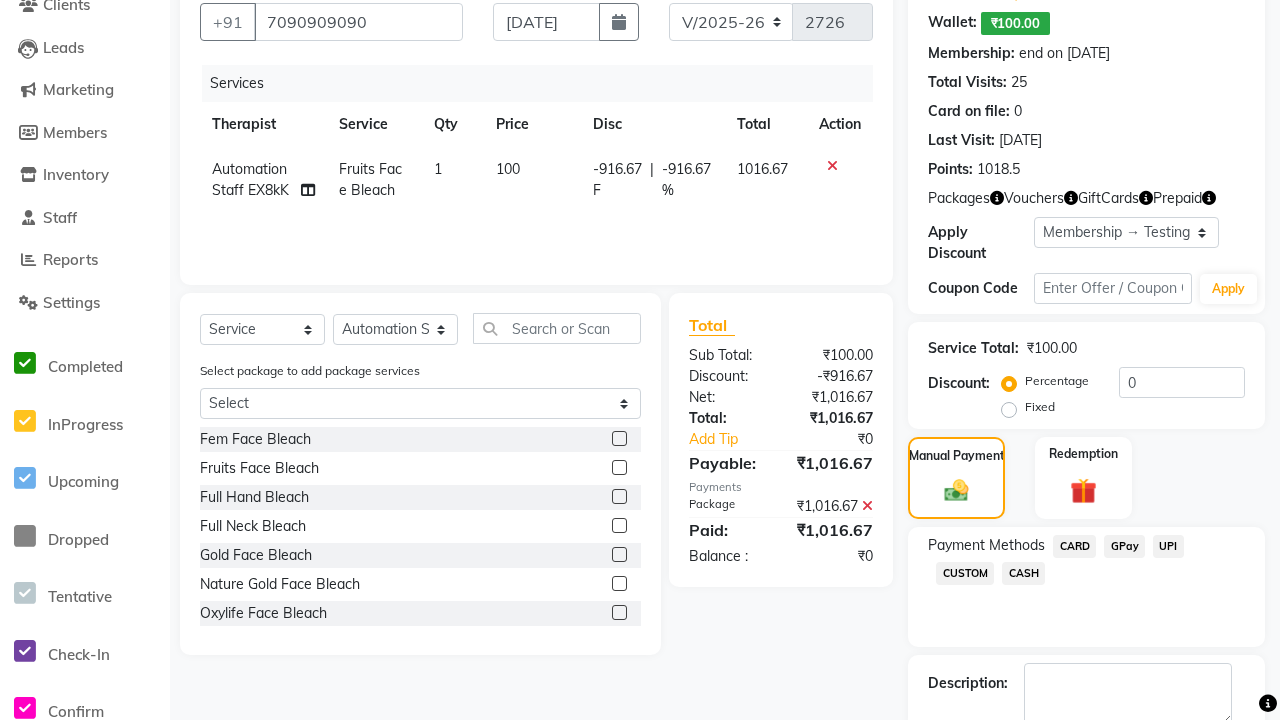 click on "CARD" 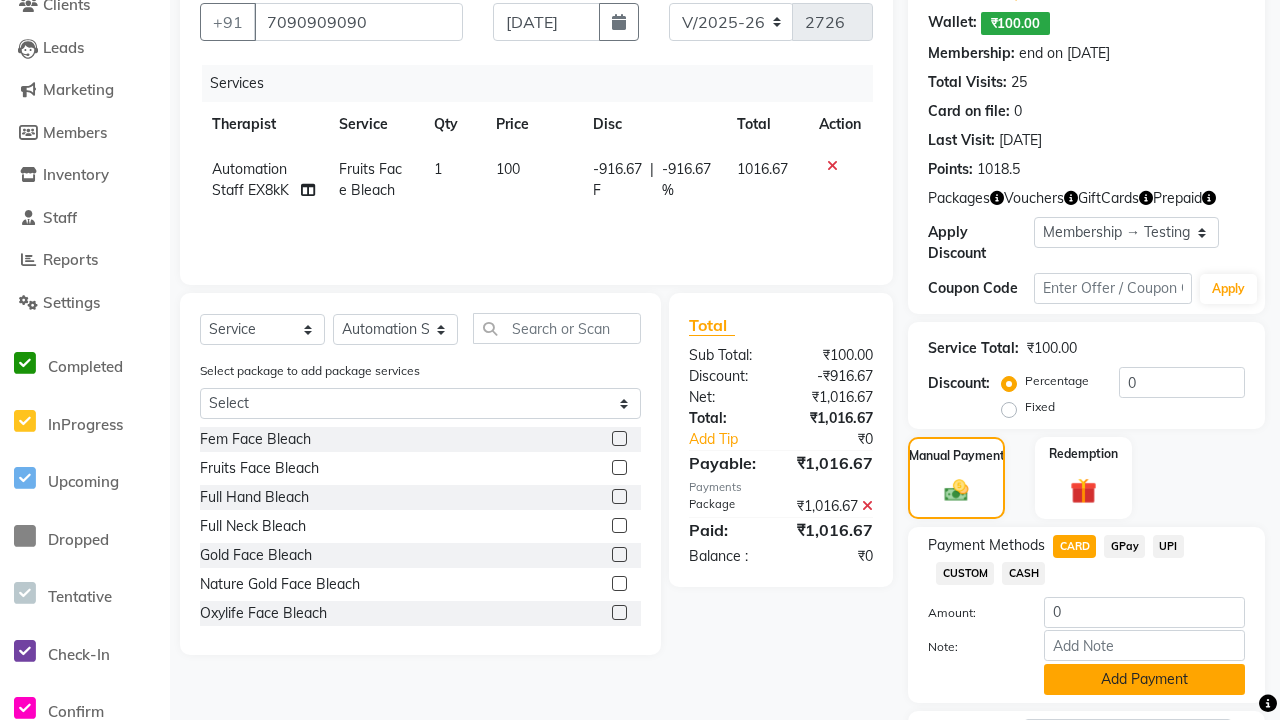 click on "Add Payment" 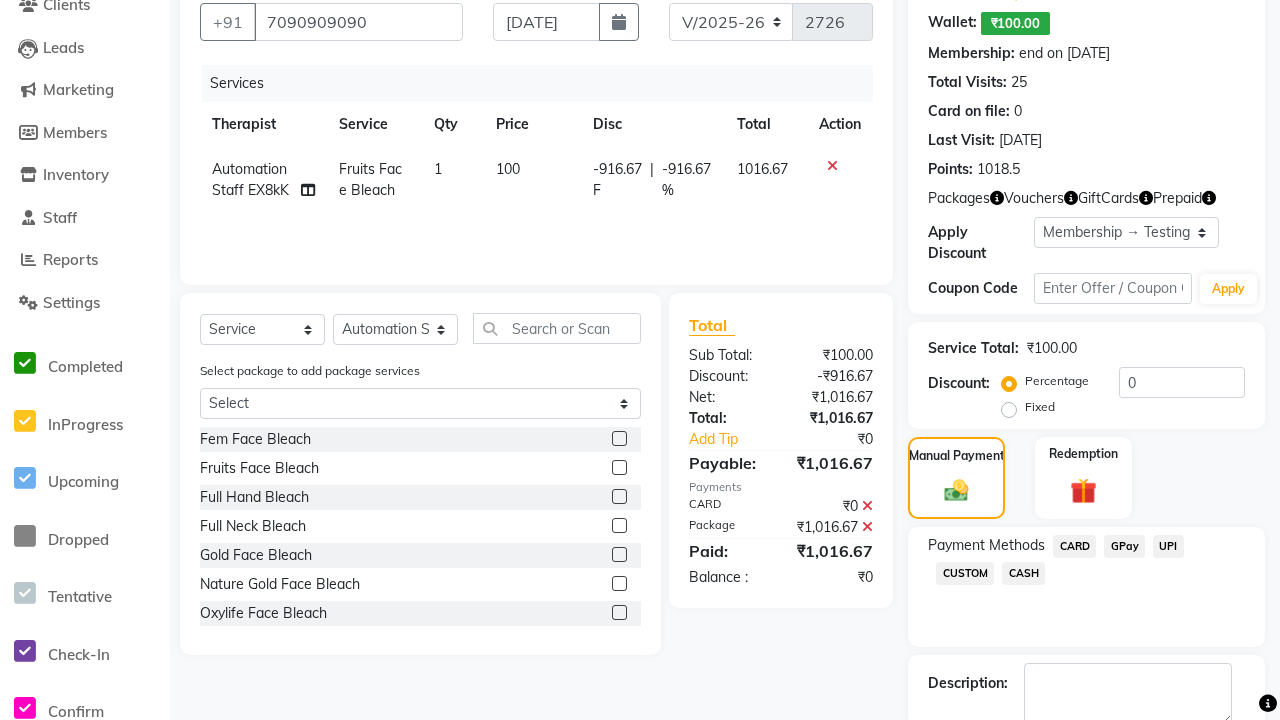 click 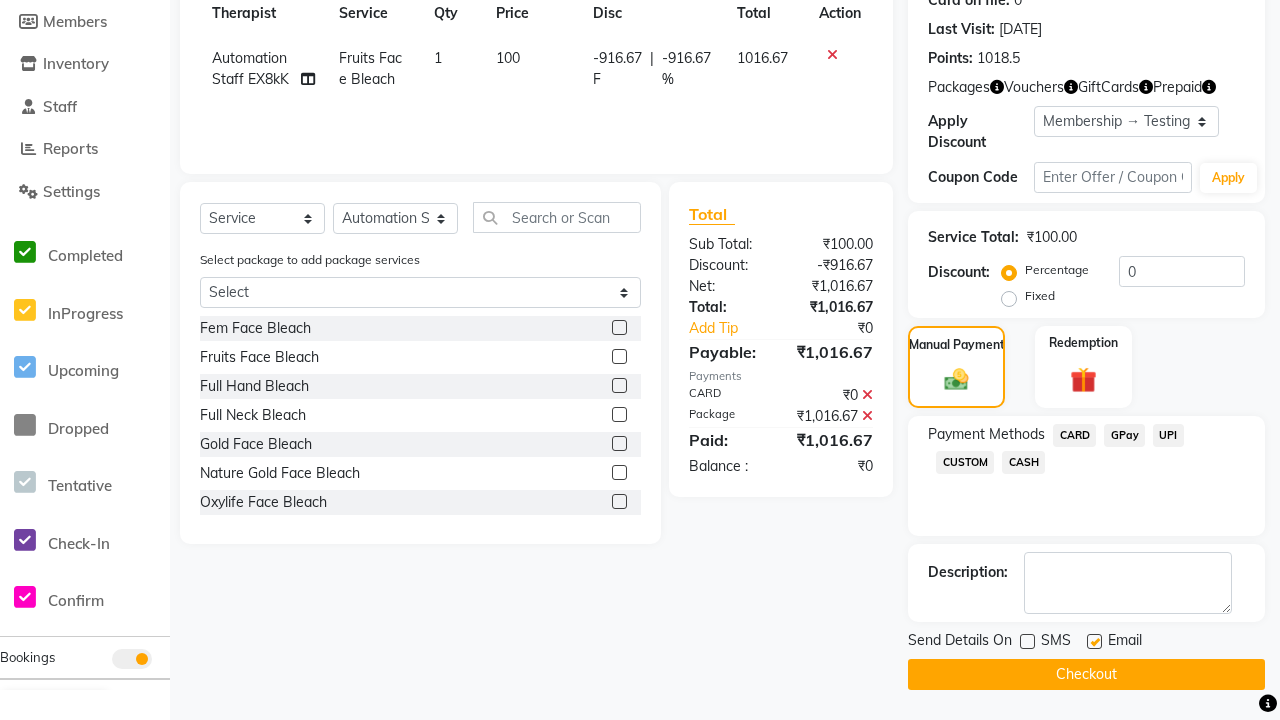 click 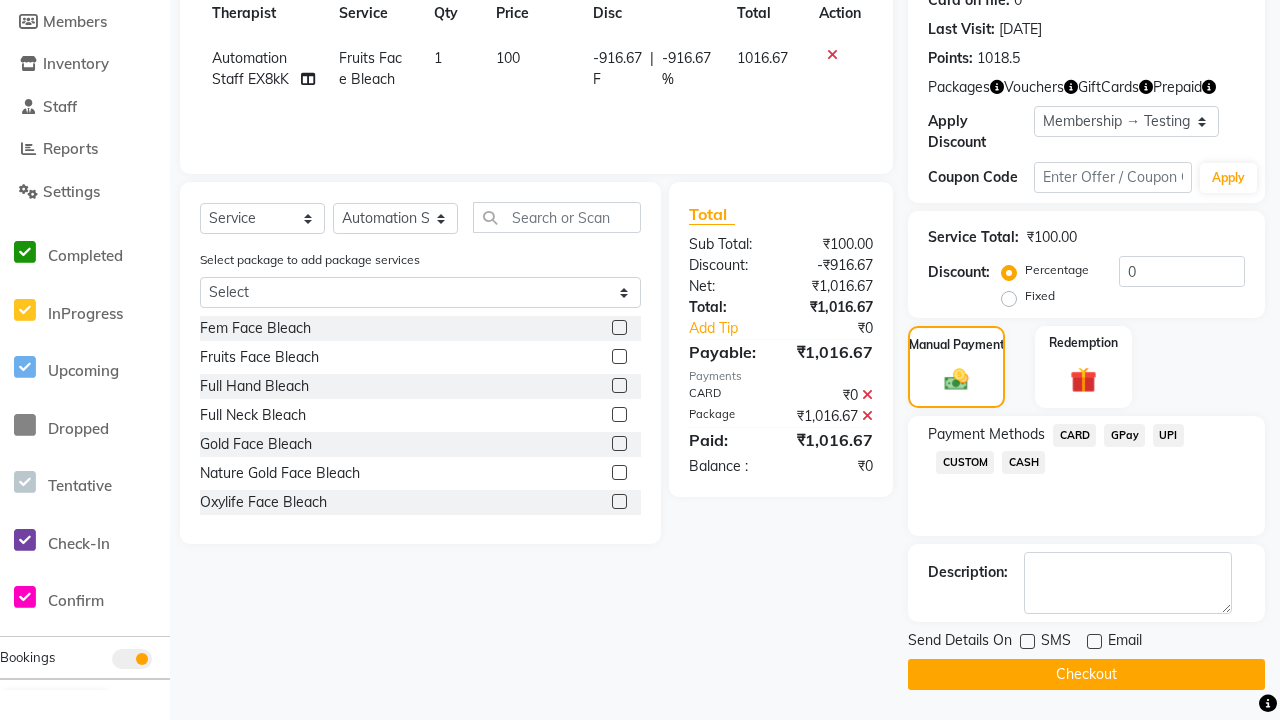 click on "Checkout" 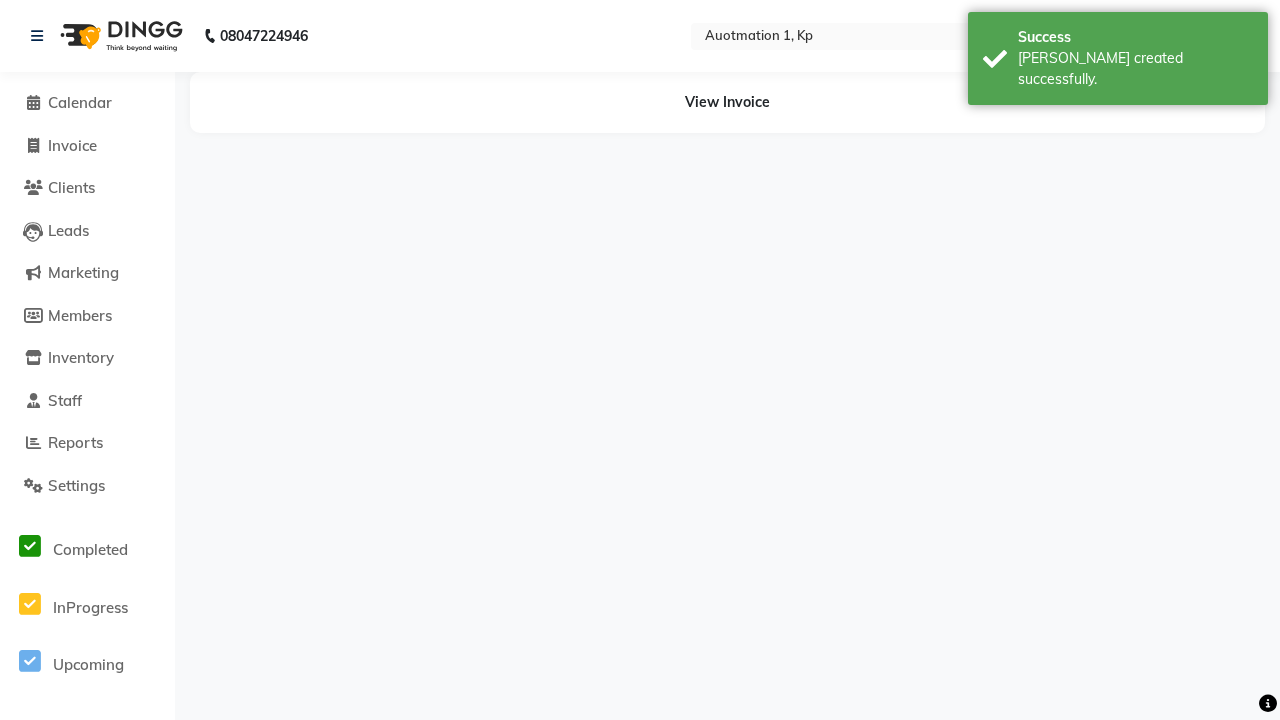 scroll, scrollTop: 0, scrollLeft: 0, axis: both 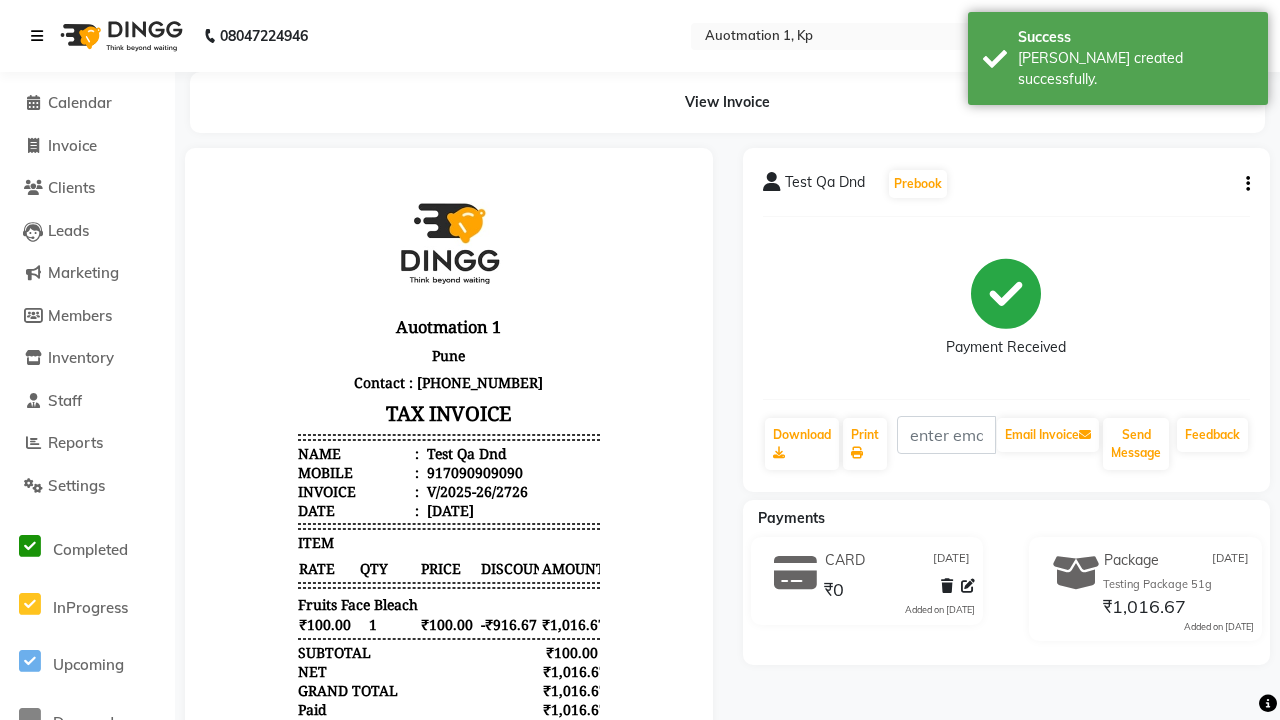 click on "[PERSON_NAME] created successfully." at bounding box center (1135, 69) 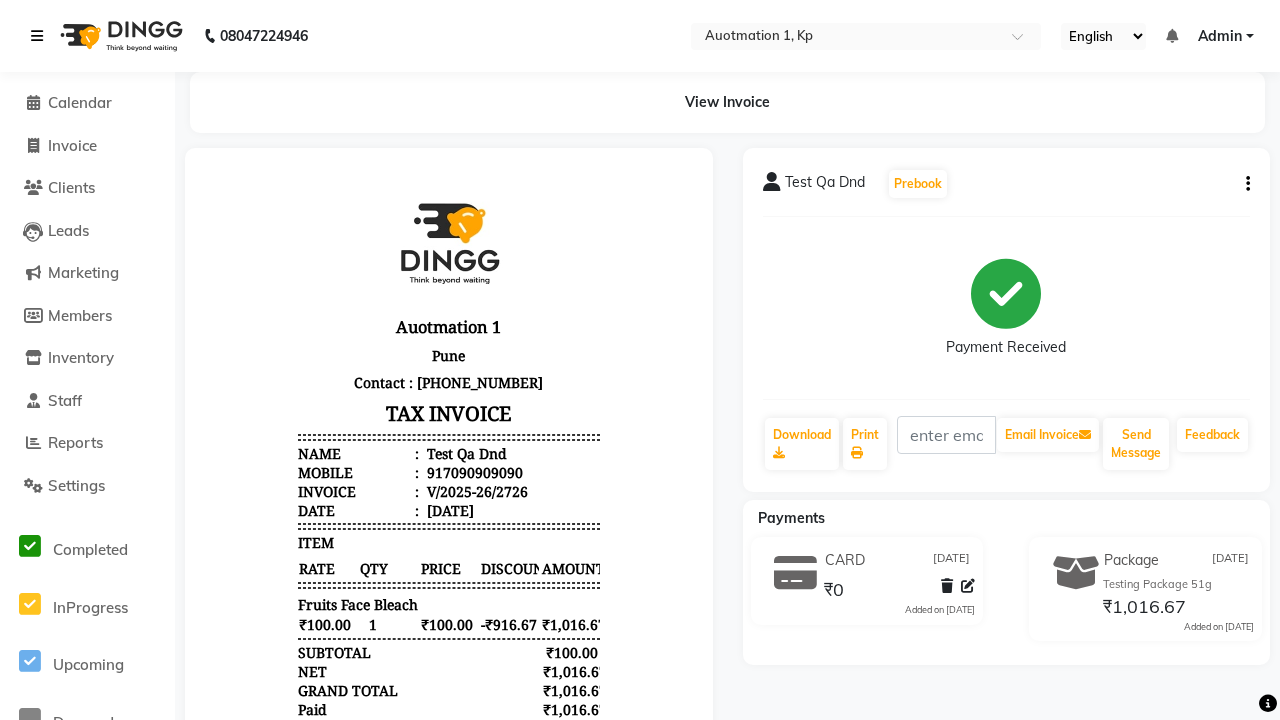 click at bounding box center [37, 36] 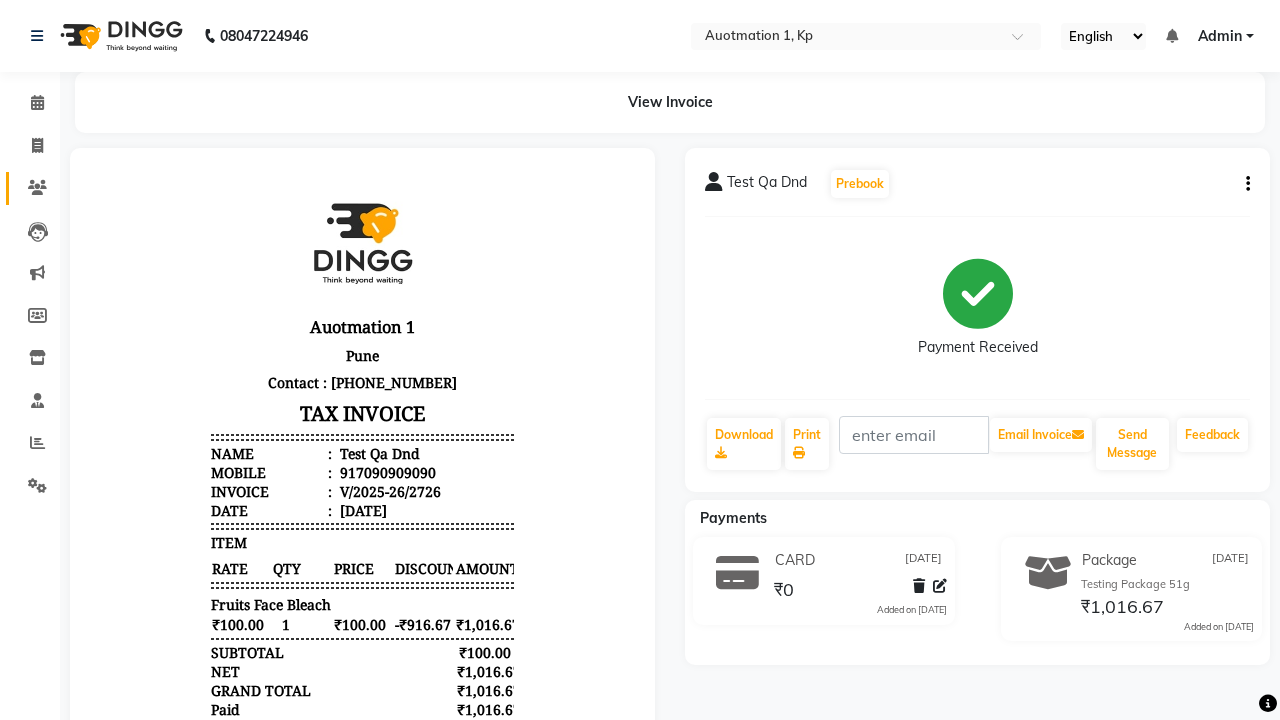 click 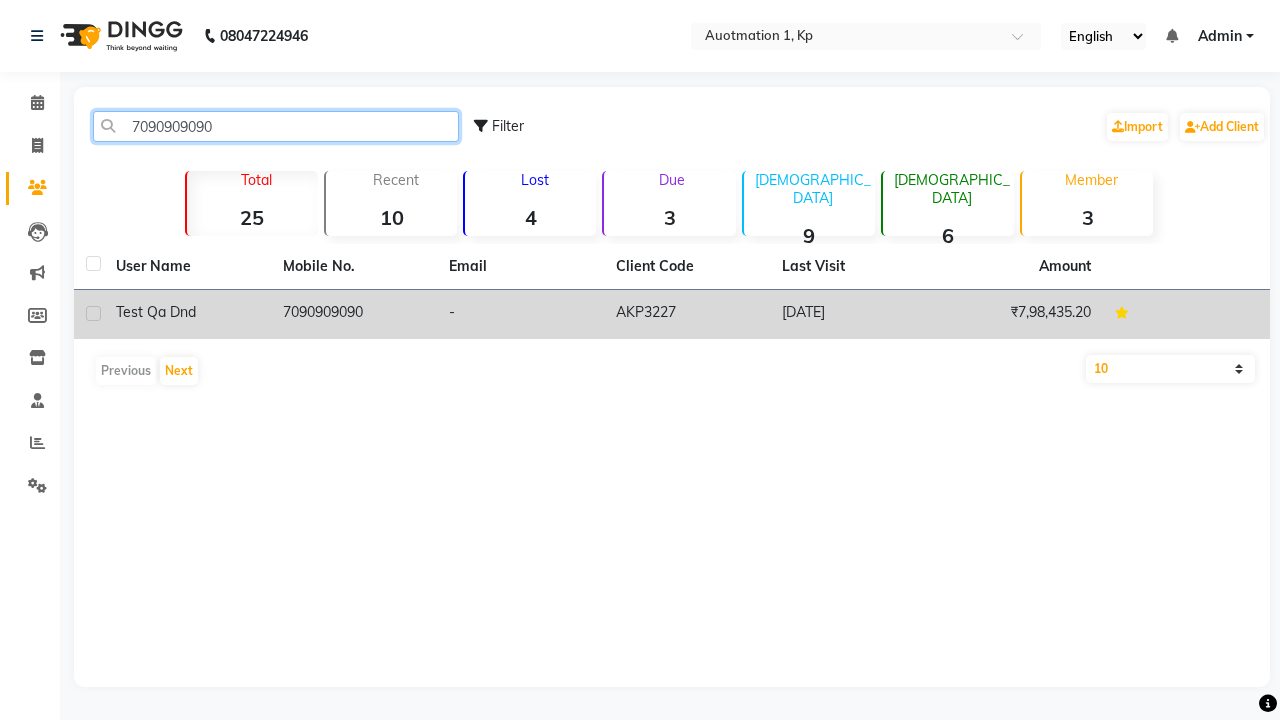 type on "7090909090" 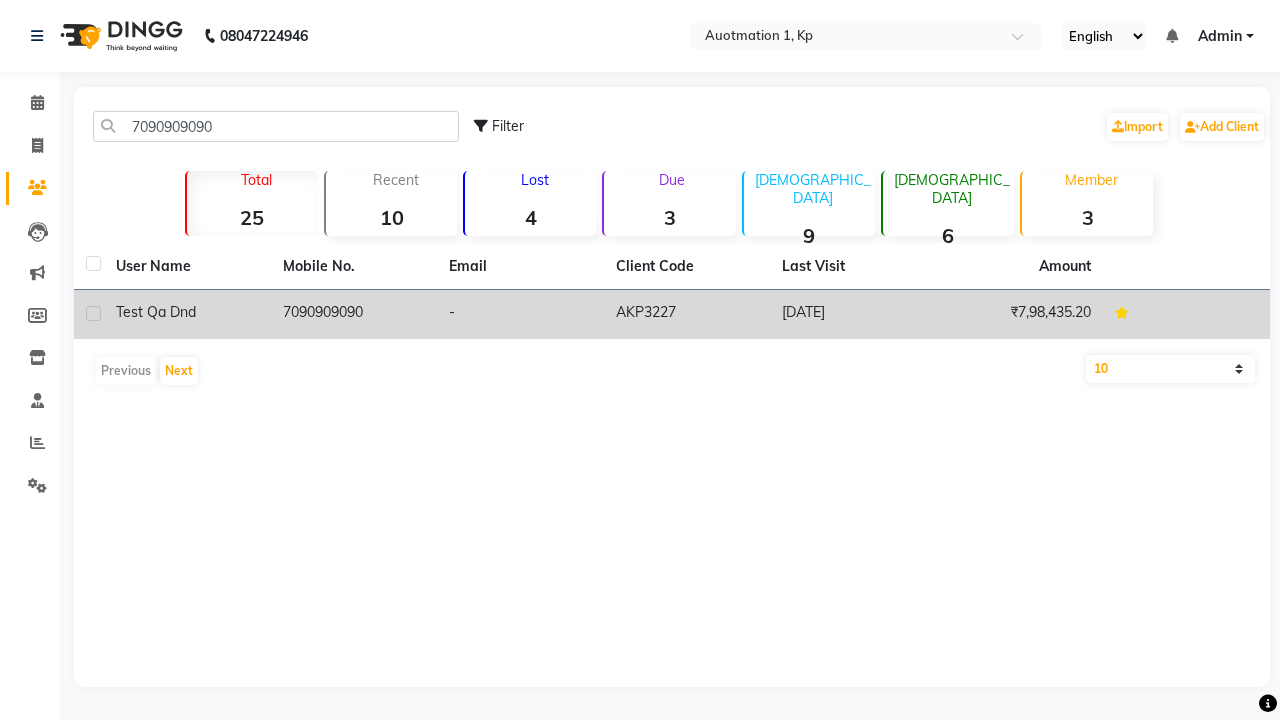 click on "7090909090" 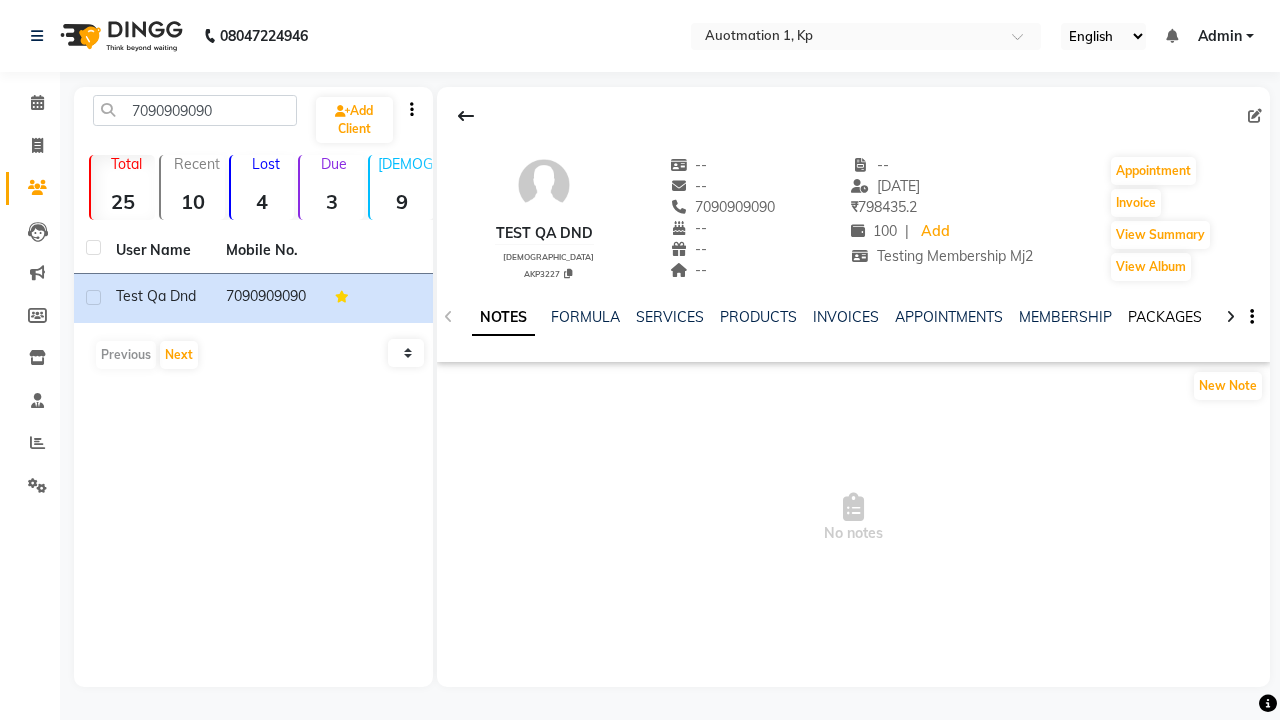 click on "PACKAGES" 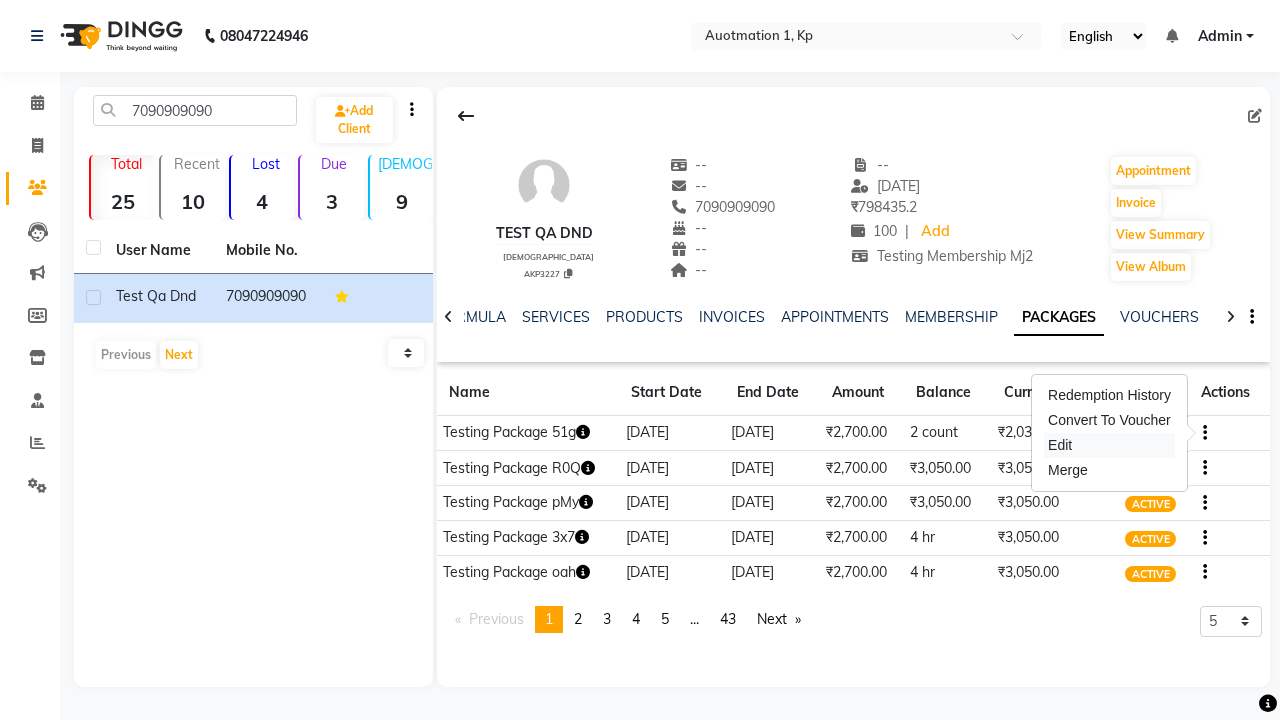 click on "Edit" at bounding box center (1109, 445) 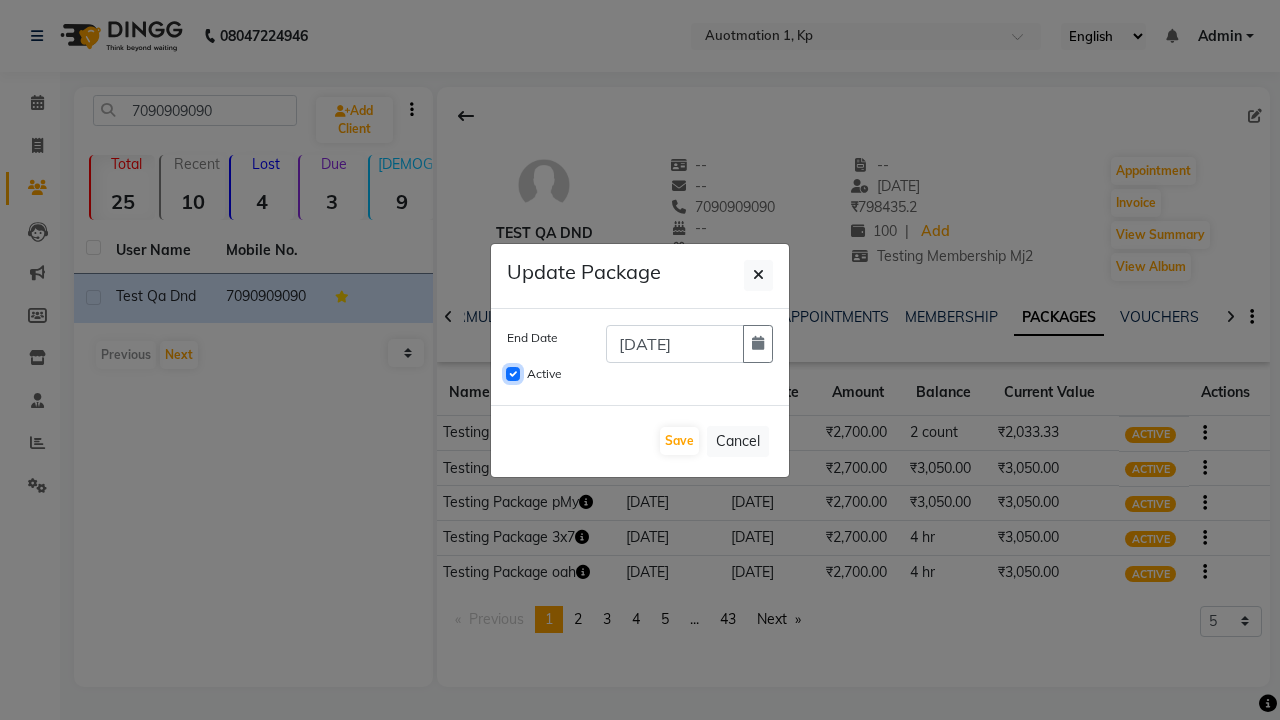click on "Active" at bounding box center [513, 374] 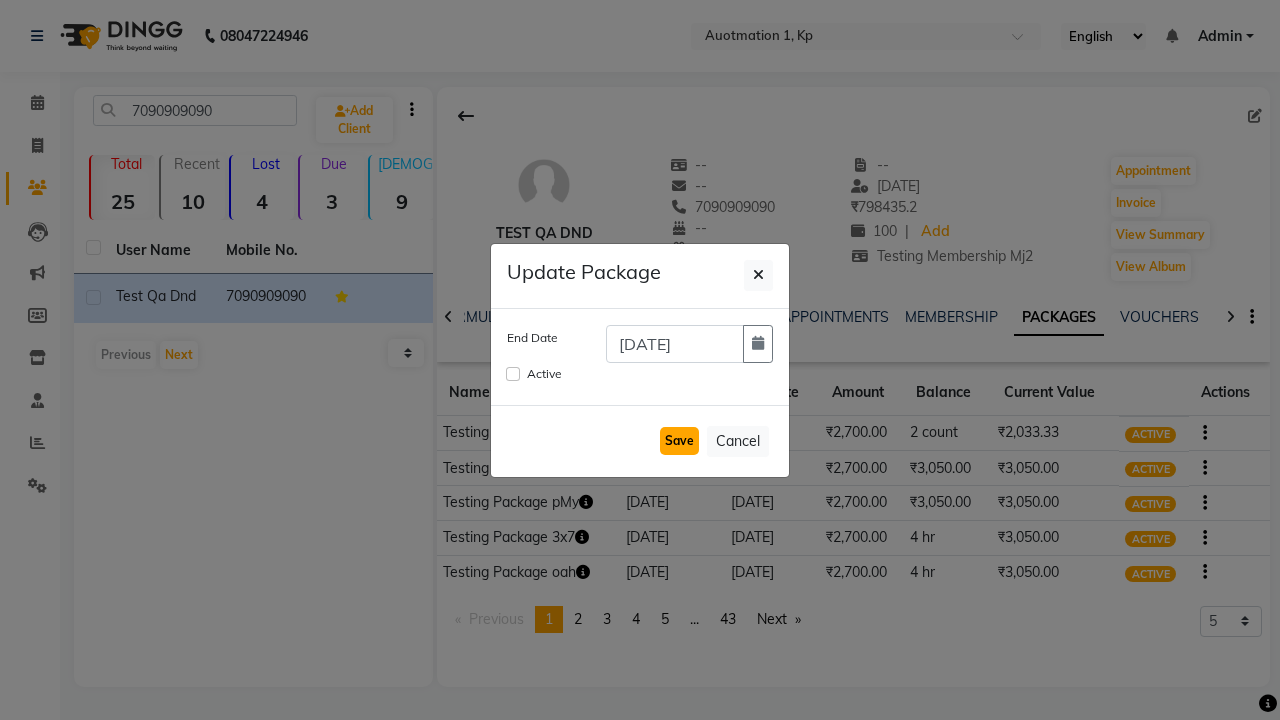 click on "Save" 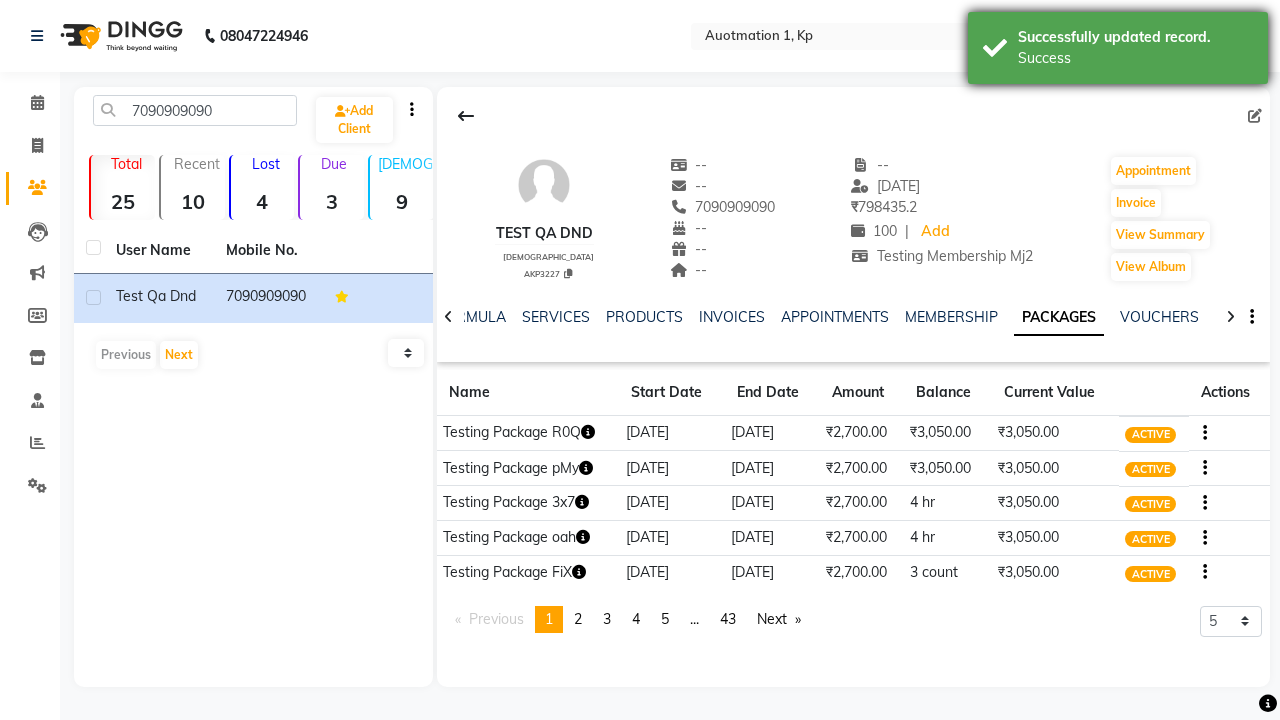 click on "Success" at bounding box center (1135, 58) 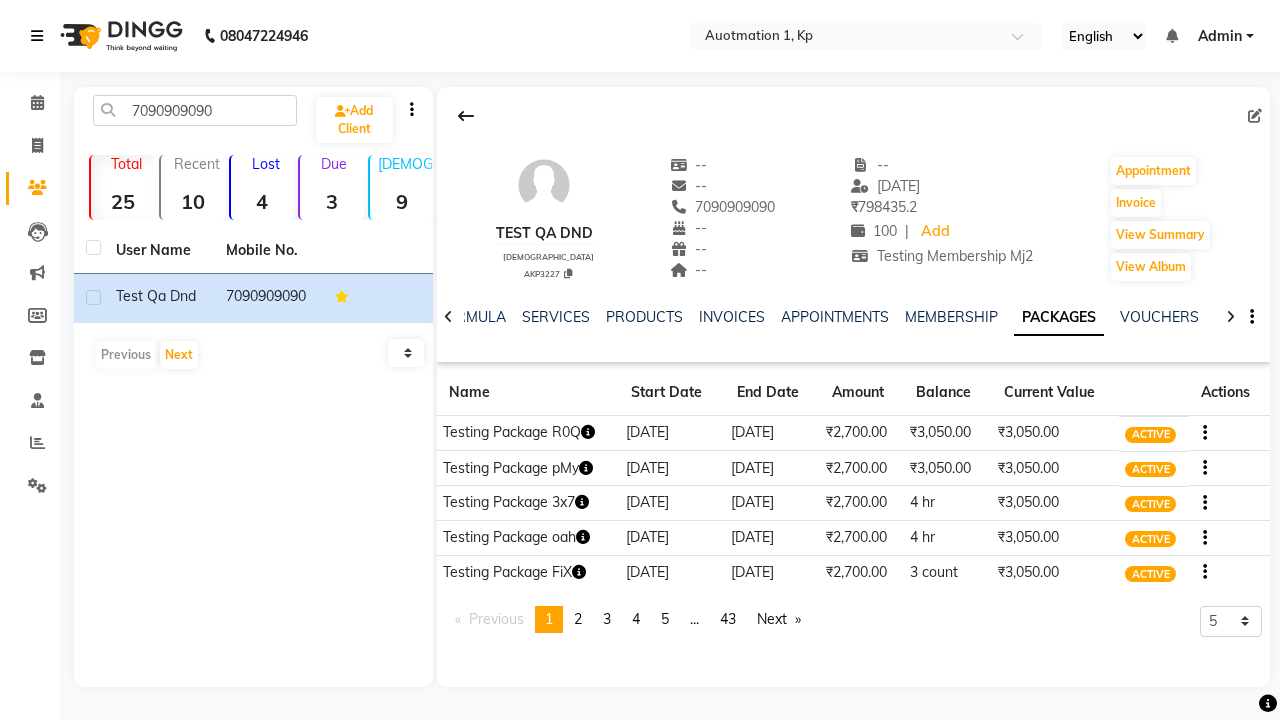 click at bounding box center [37, 36] 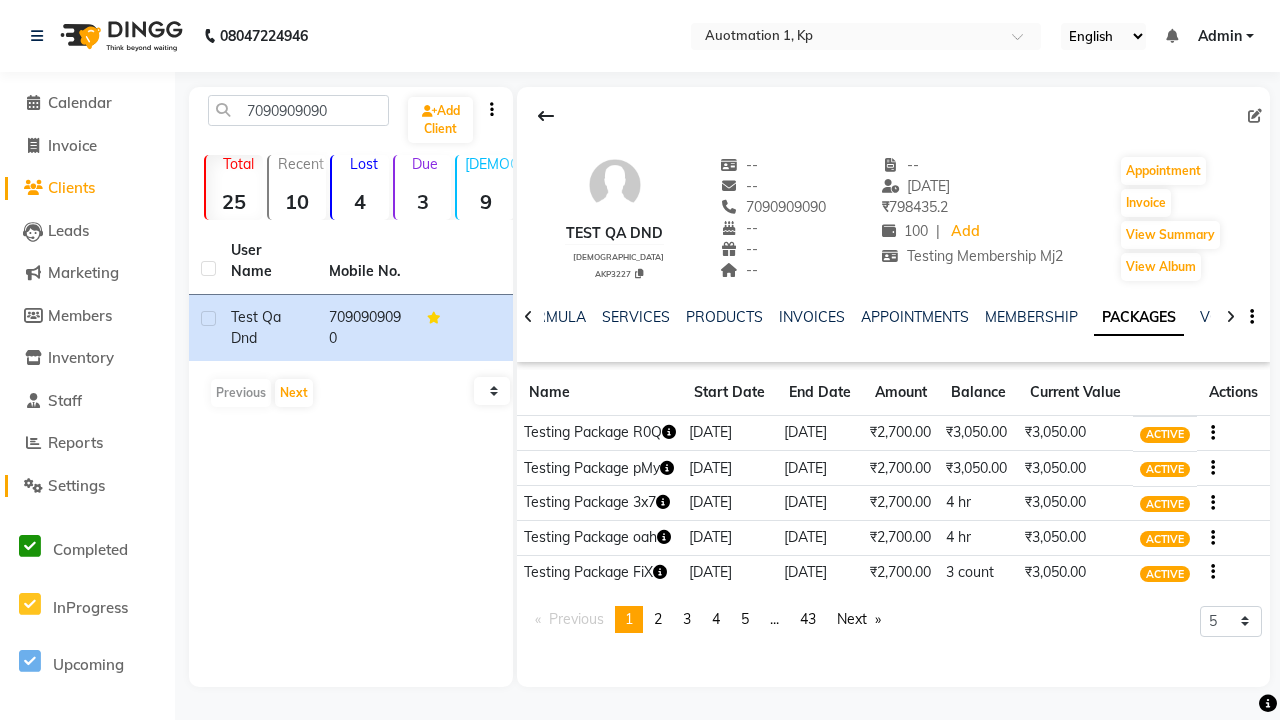 click on "Settings" 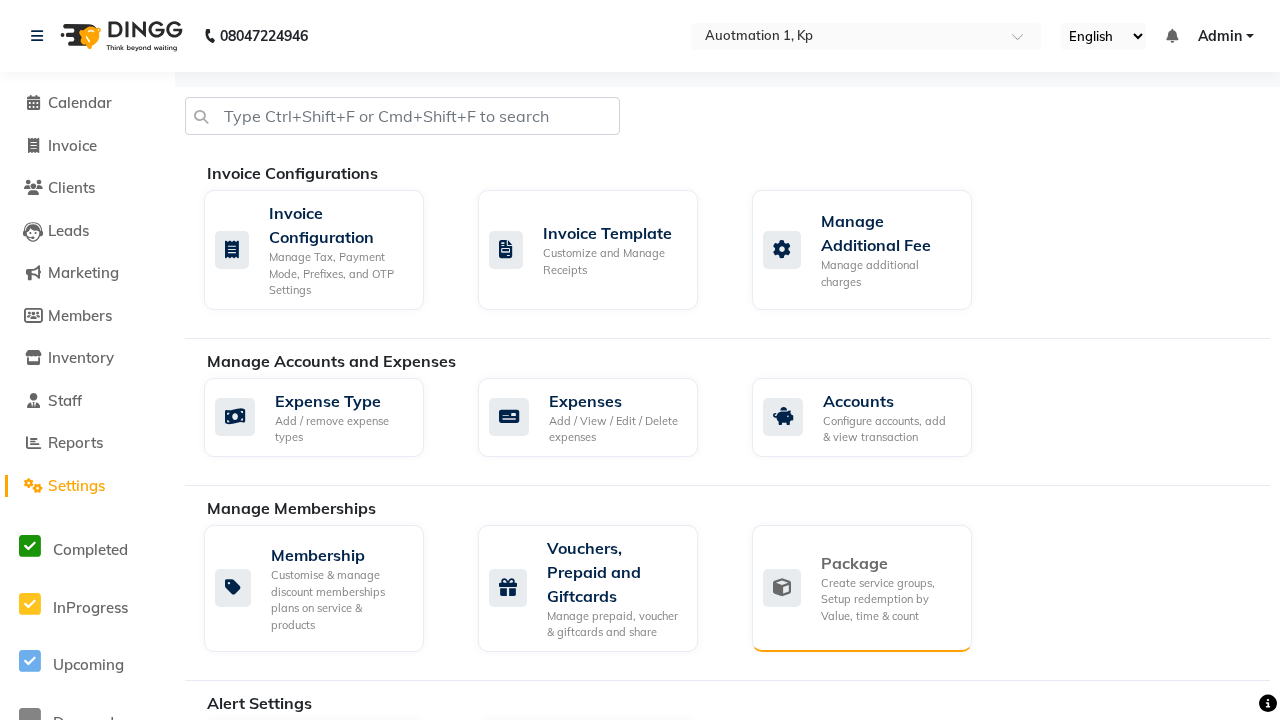 click on "Package" 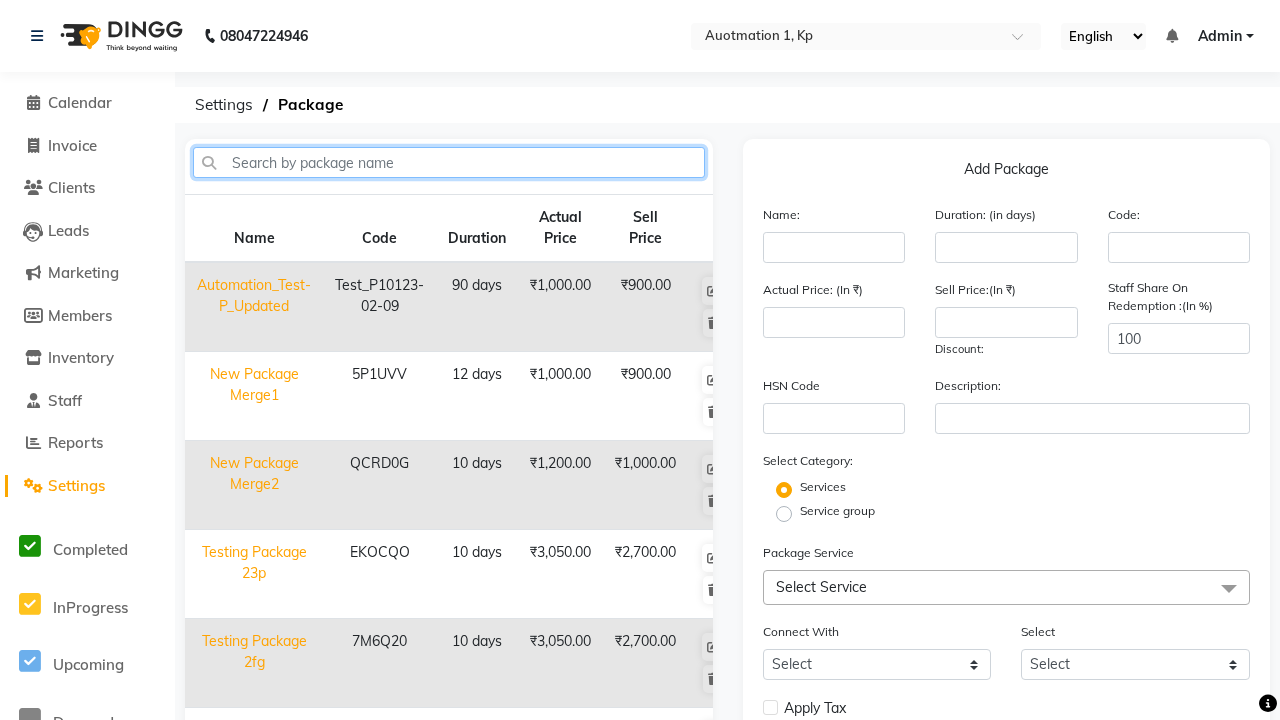 type on "Testing Package 51g" 